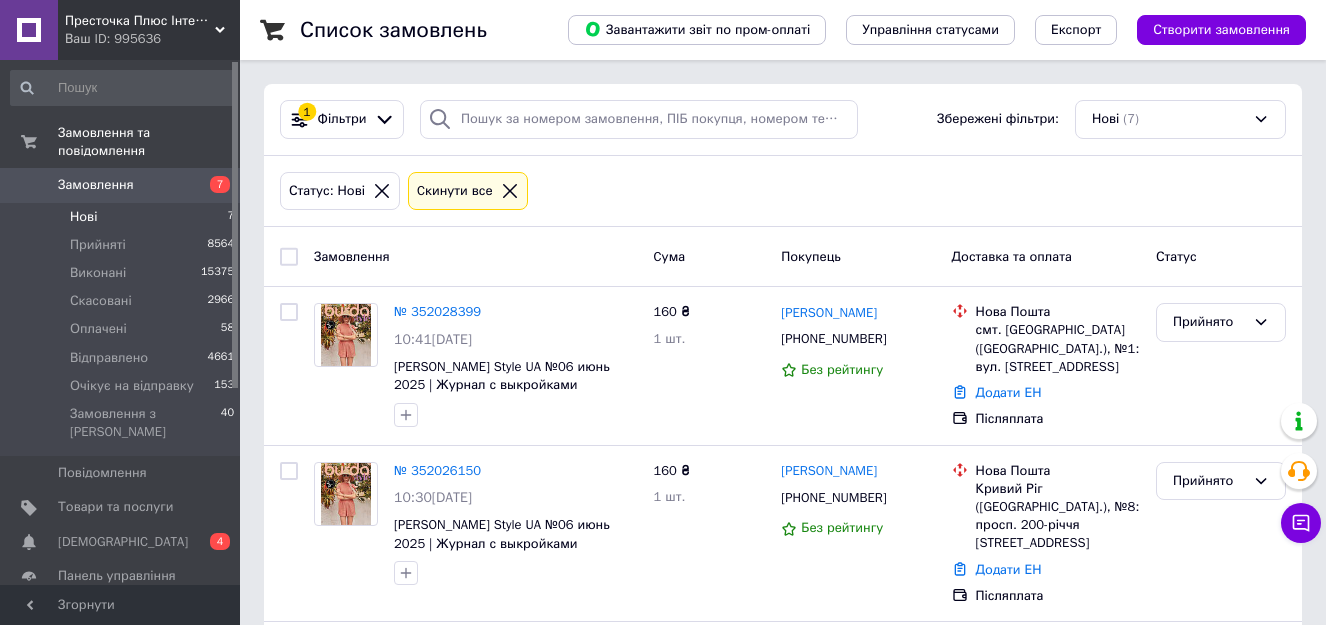 scroll, scrollTop: 0, scrollLeft: 0, axis: both 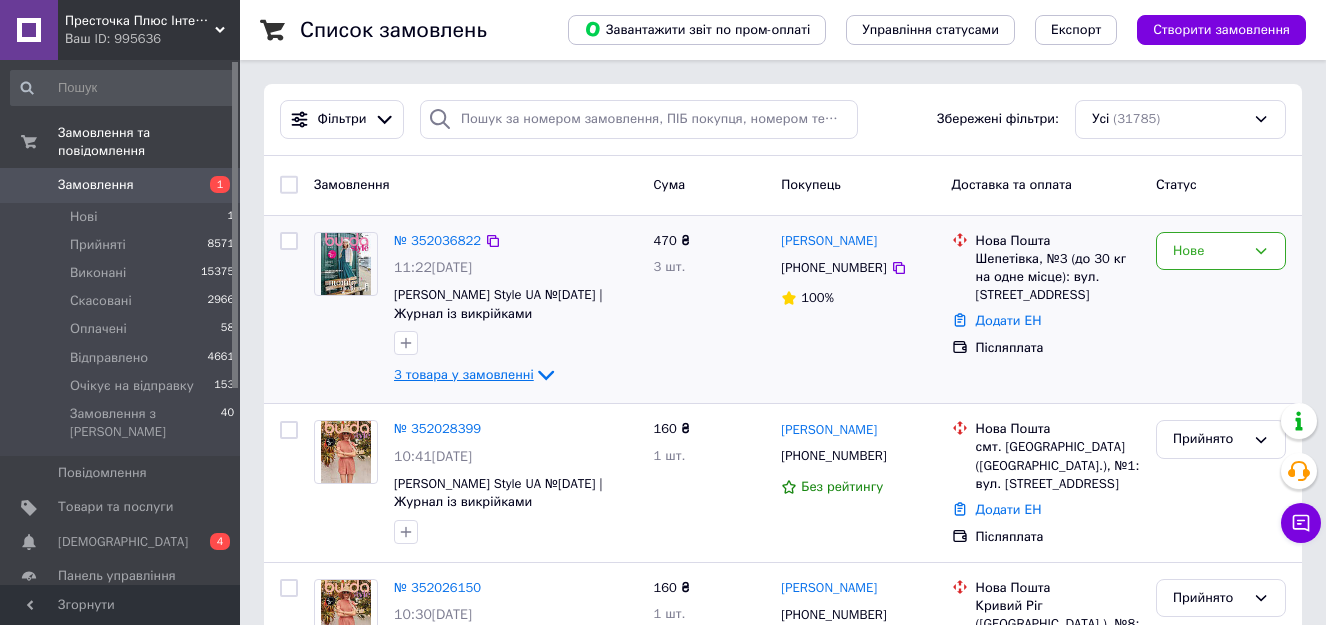 click 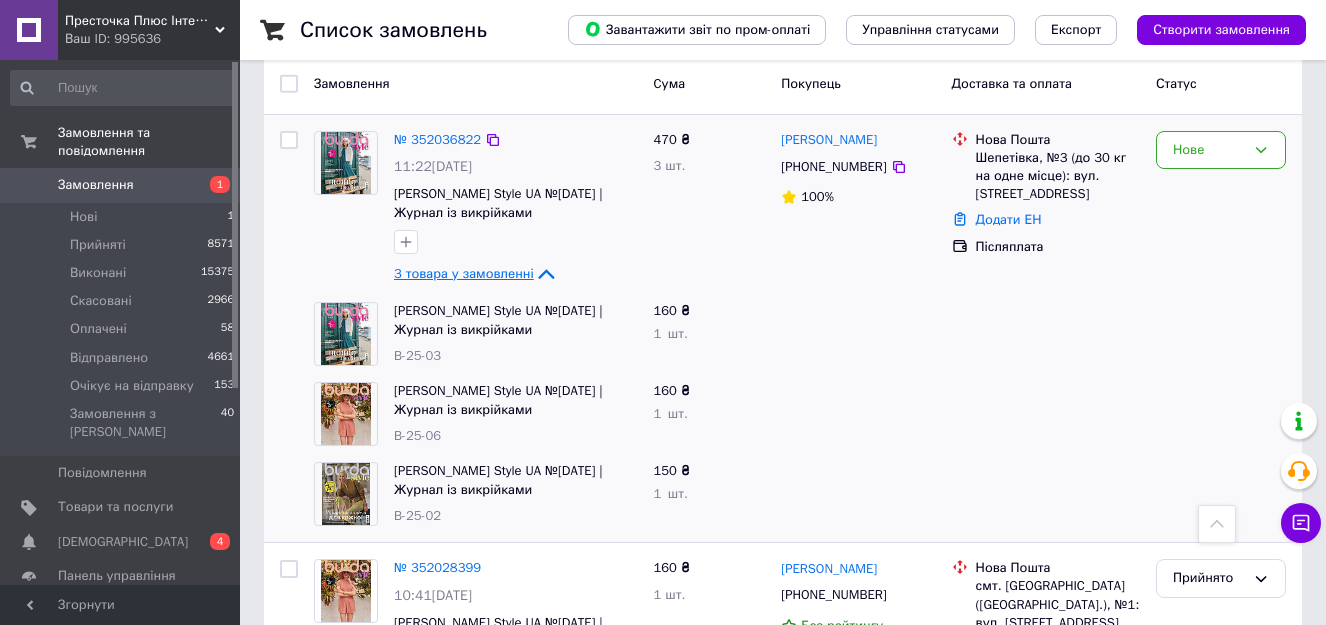 scroll, scrollTop: 100, scrollLeft: 0, axis: vertical 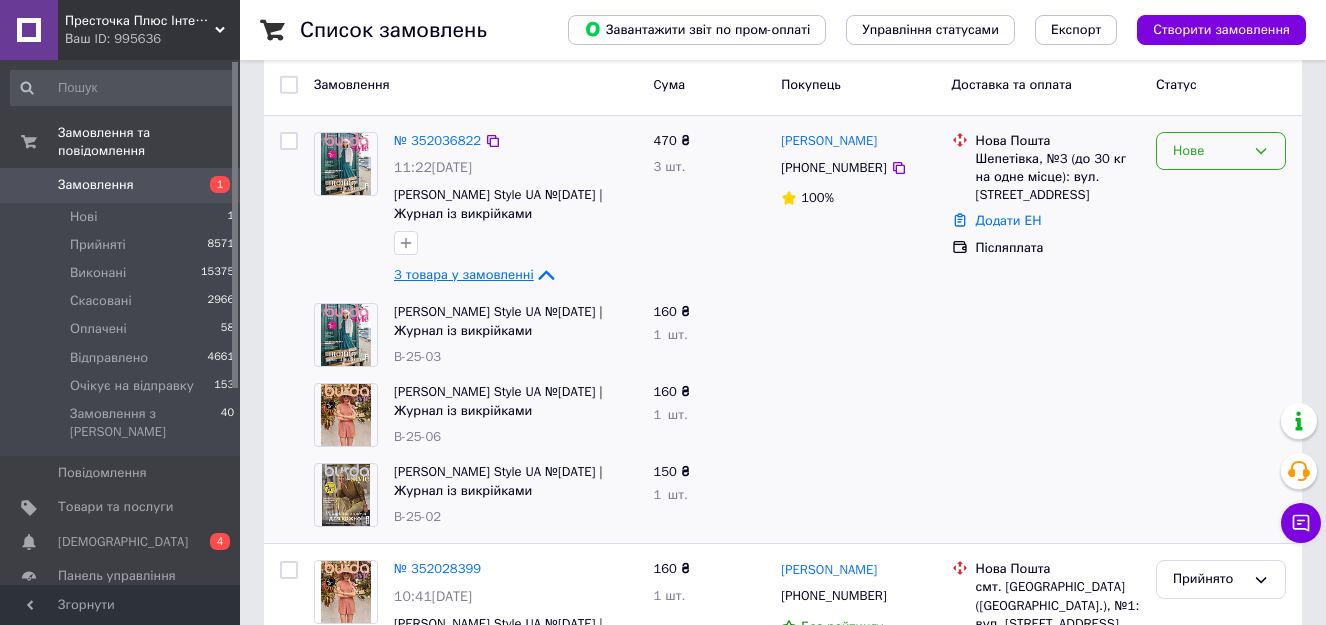 click on "Нове" at bounding box center (1209, 151) 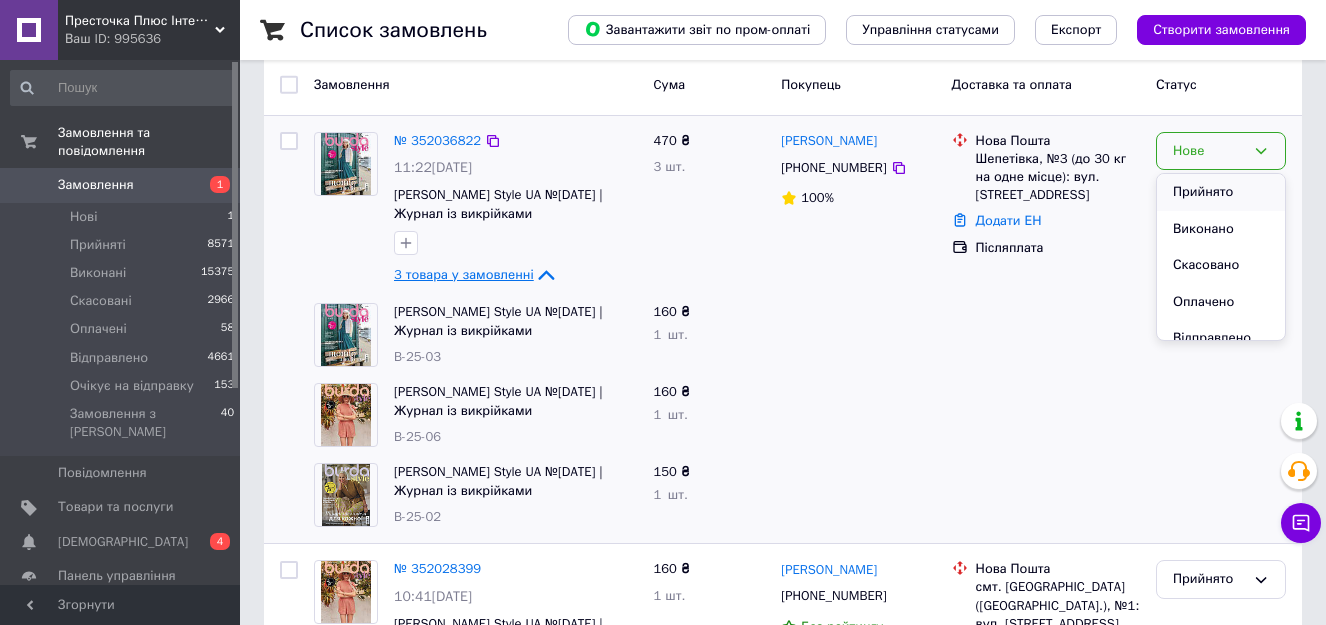 click on "Прийнято" at bounding box center (1221, 192) 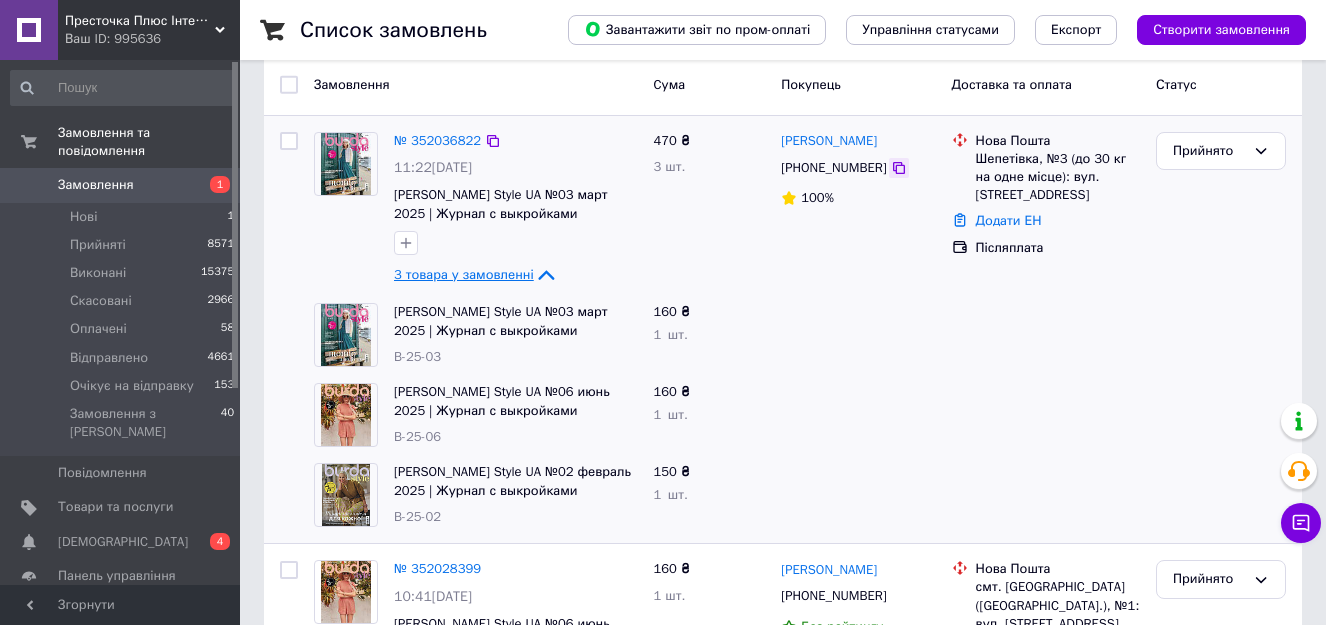 click 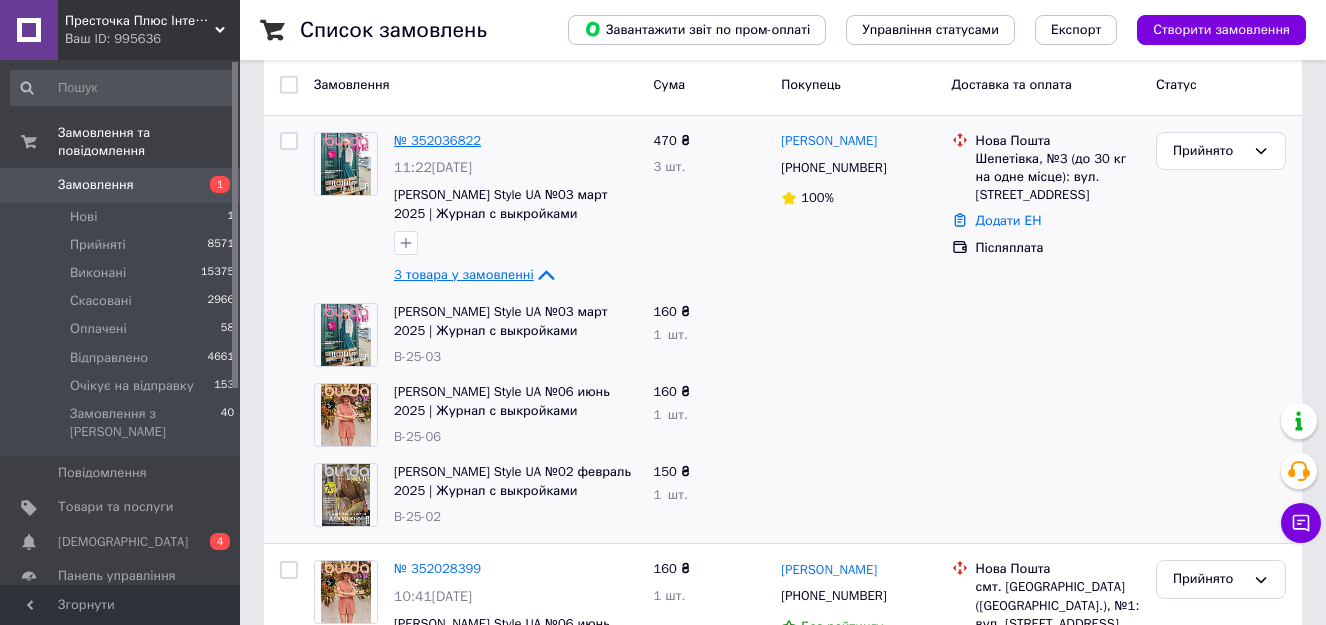 click on "№ 352036822" at bounding box center (437, 140) 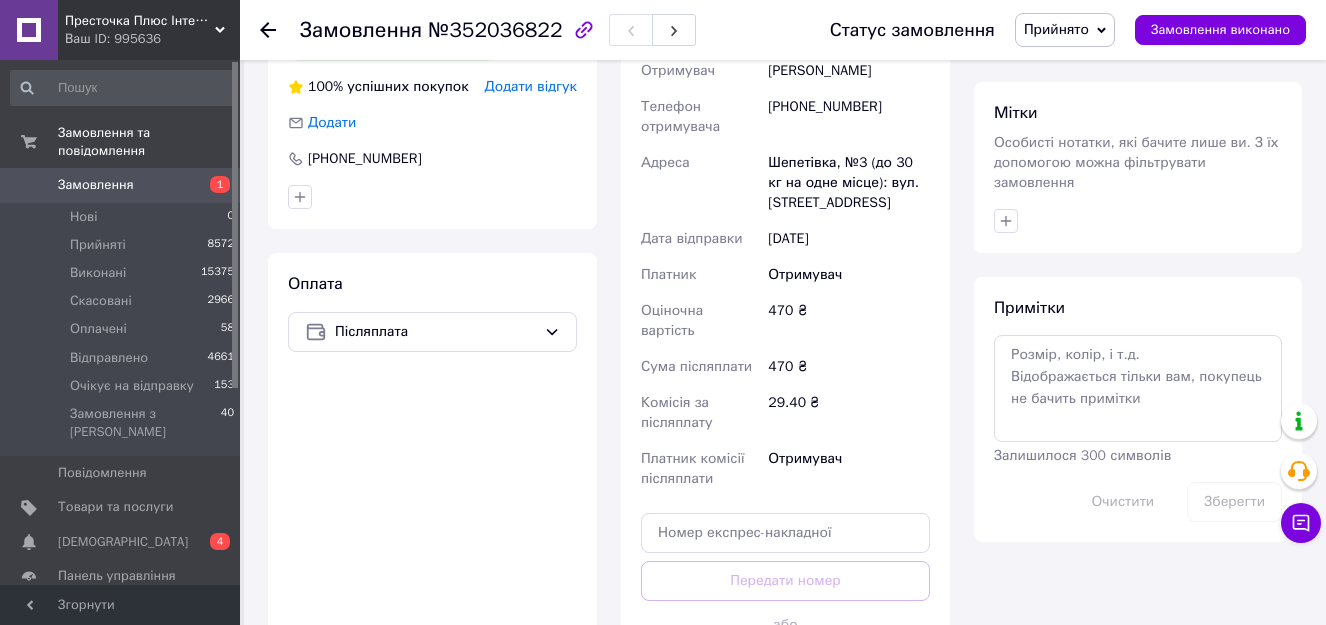 scroll, scrollTop: 900, scrollLeft: 0, axis: vertical 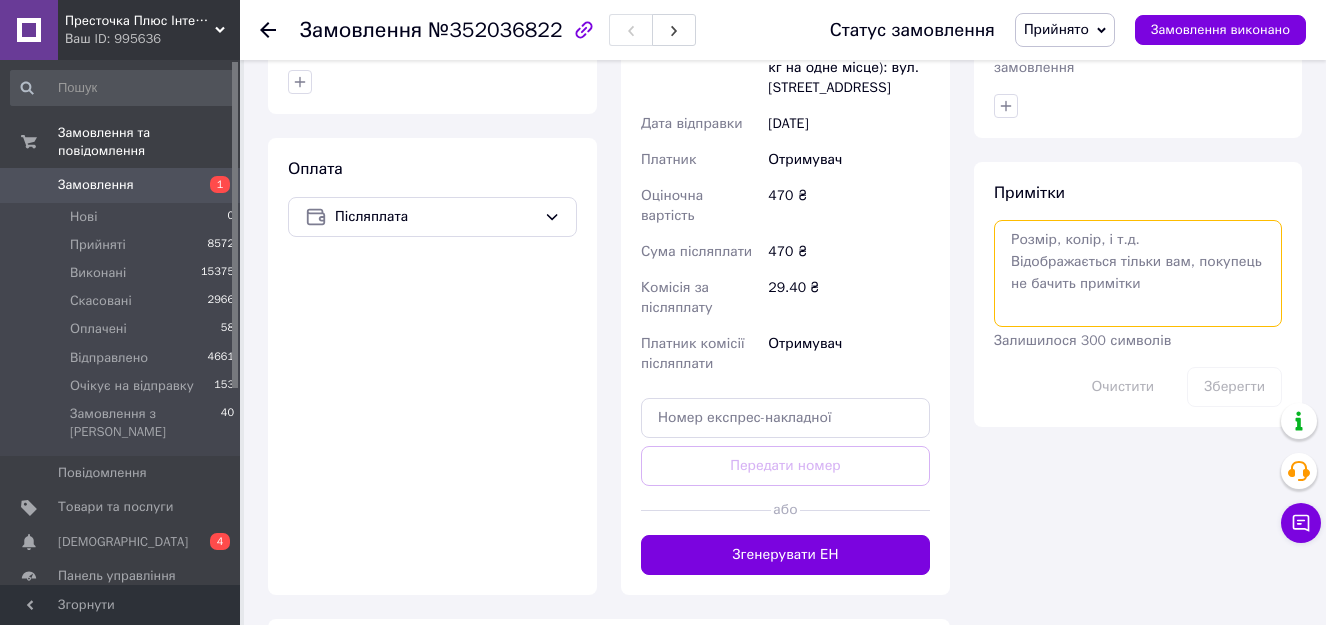 click at bounding box center (1138, 273) 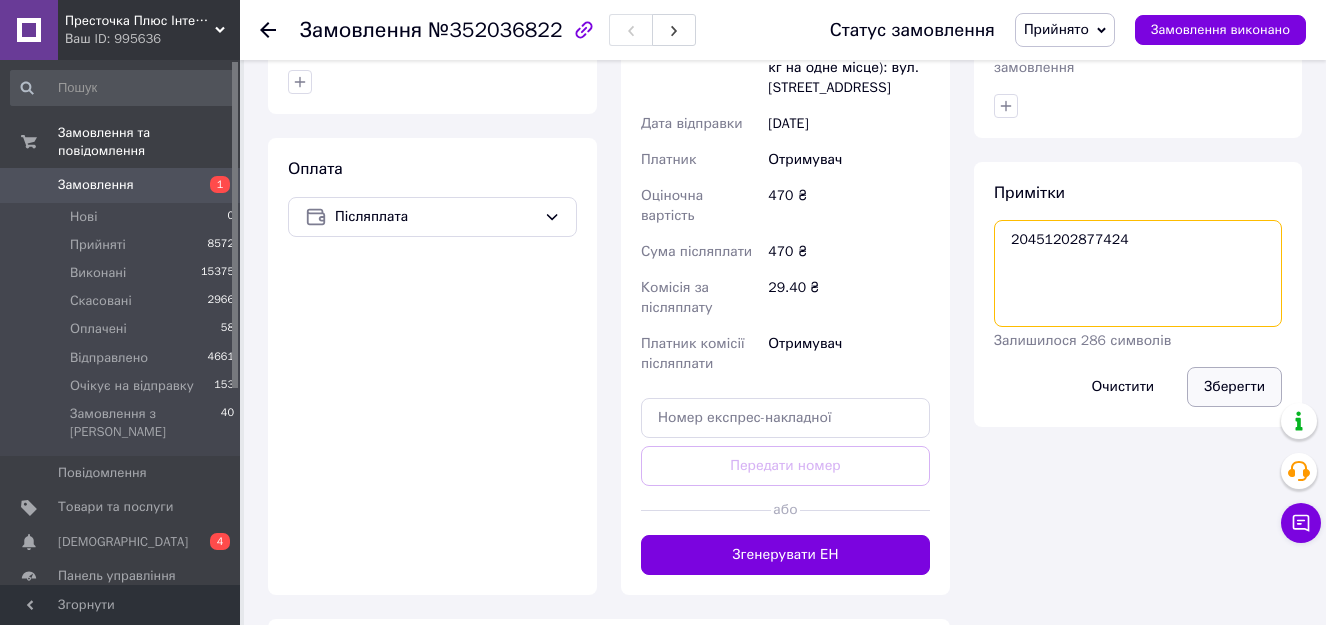 type on "20451202877424" 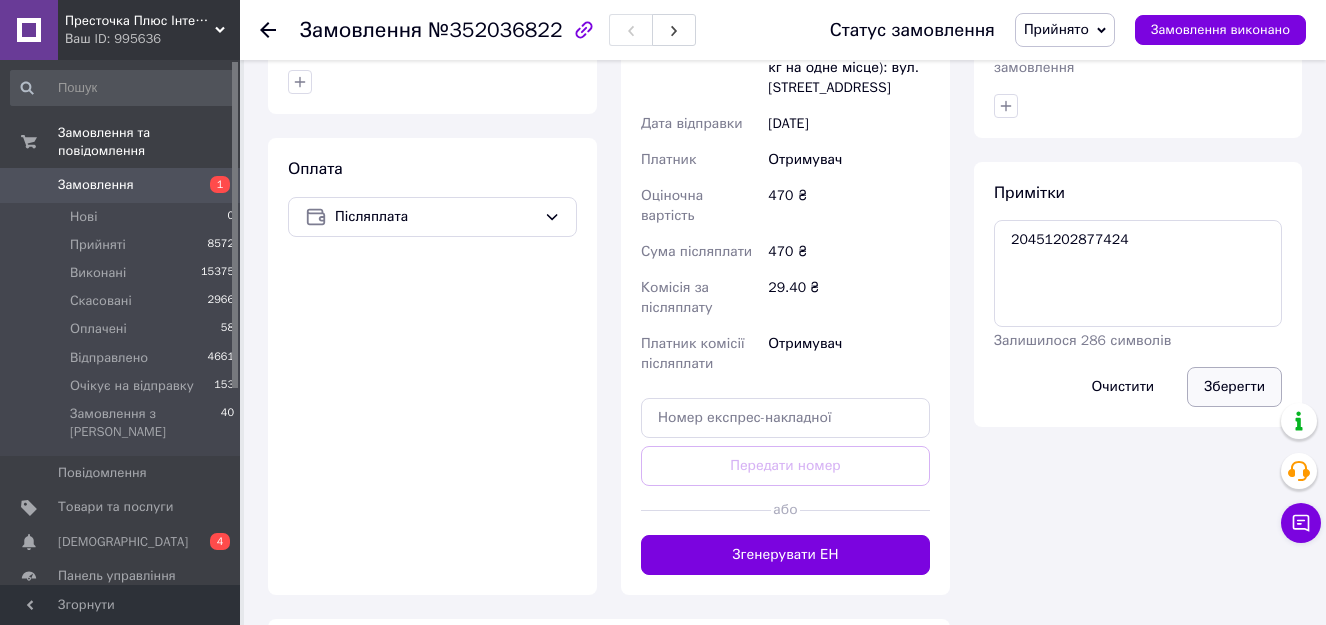 click on "Зберегти" at bounding box center [1234, 387] 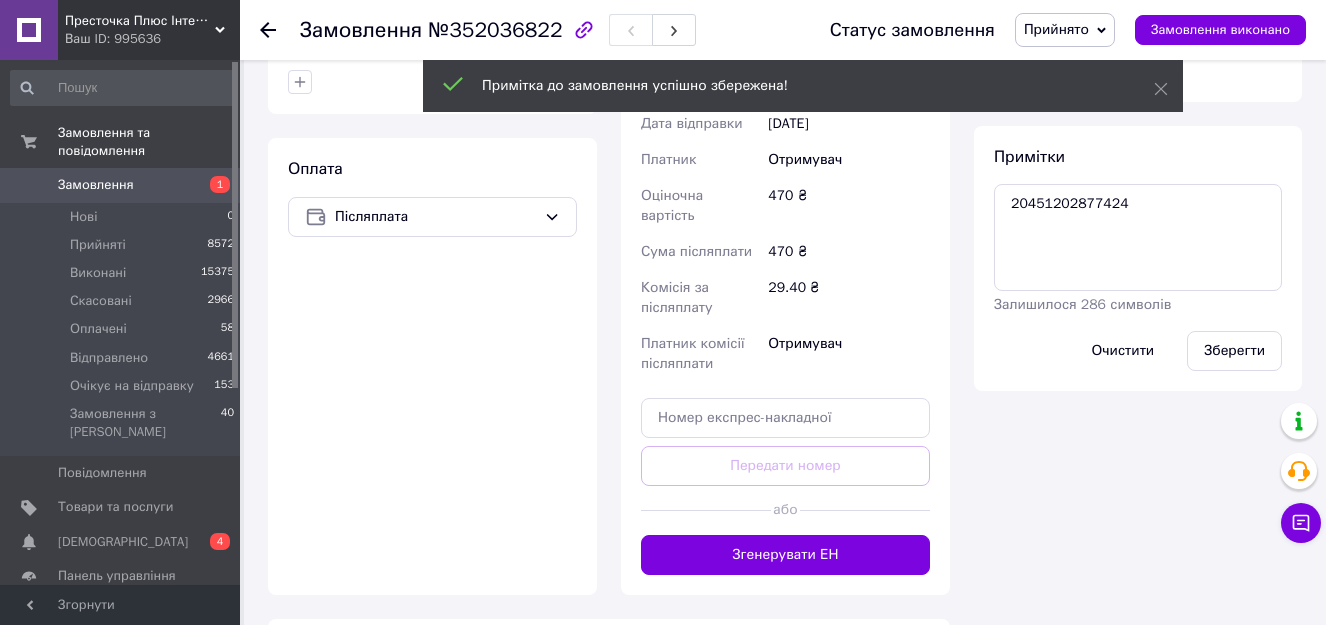 click on "Прийнято" at bounding box center (1056, 29) 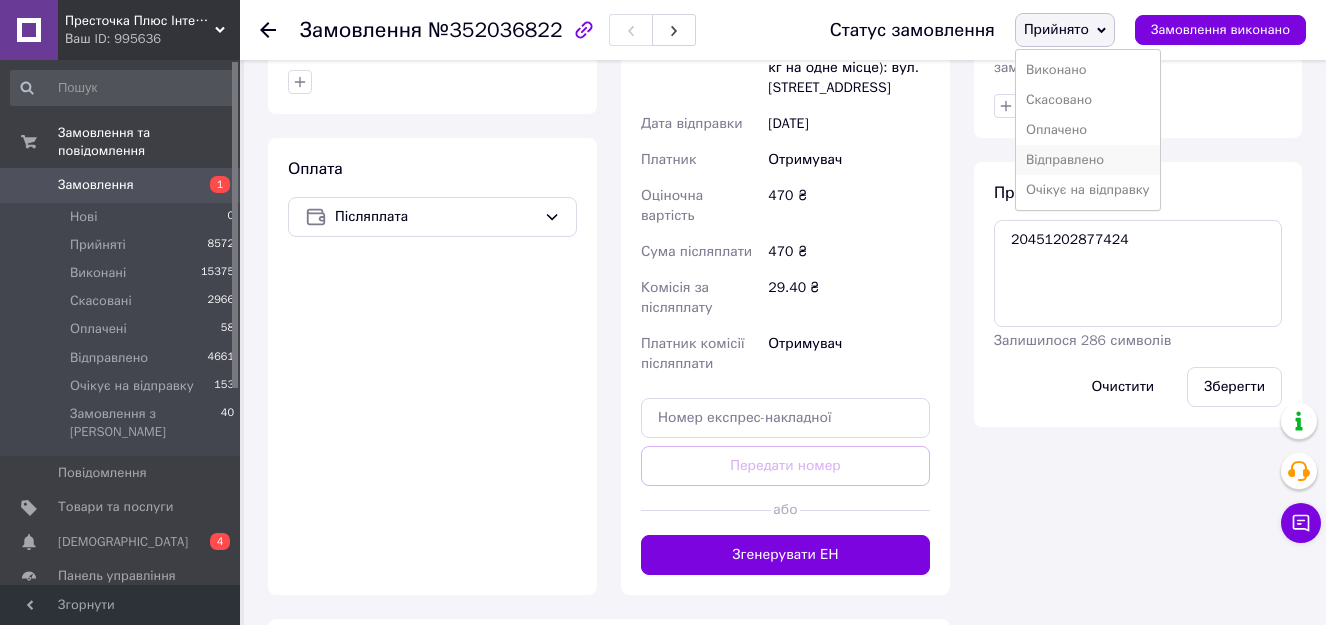 click on "Відправлено" at bounding box center [1088, 160] 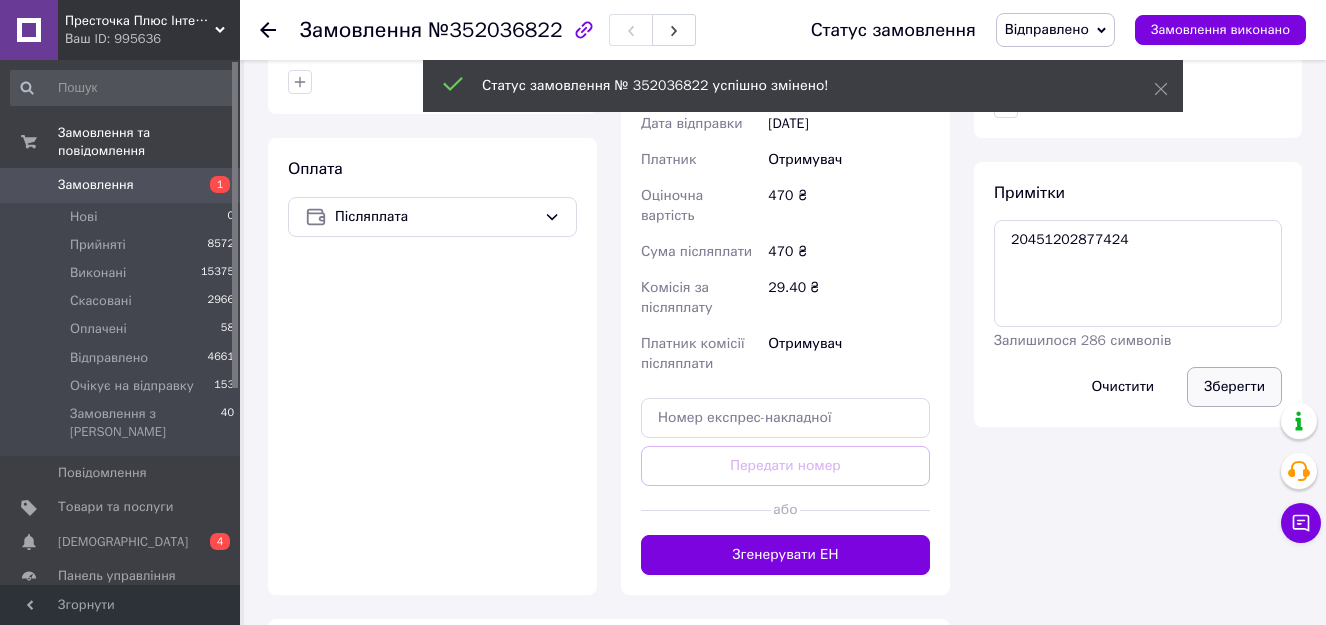 click on "Зберегти" at bounding box center [1234, 387] 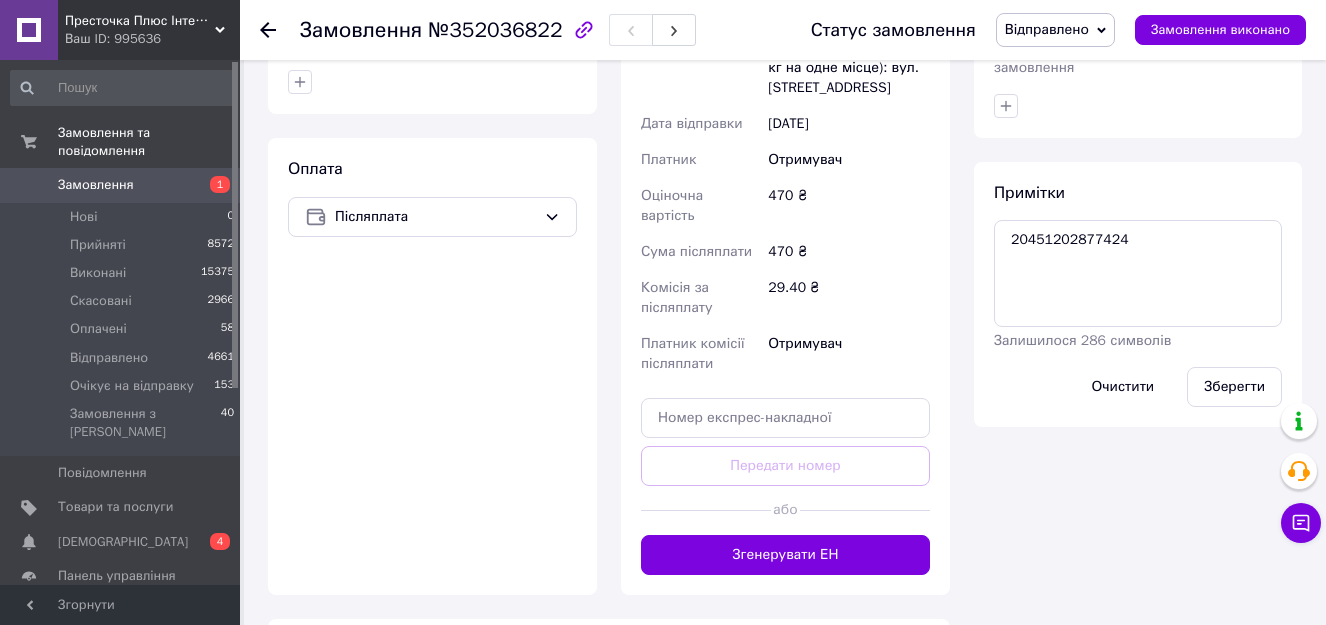 click on "Замовлення" at bounding box center (96, 185) 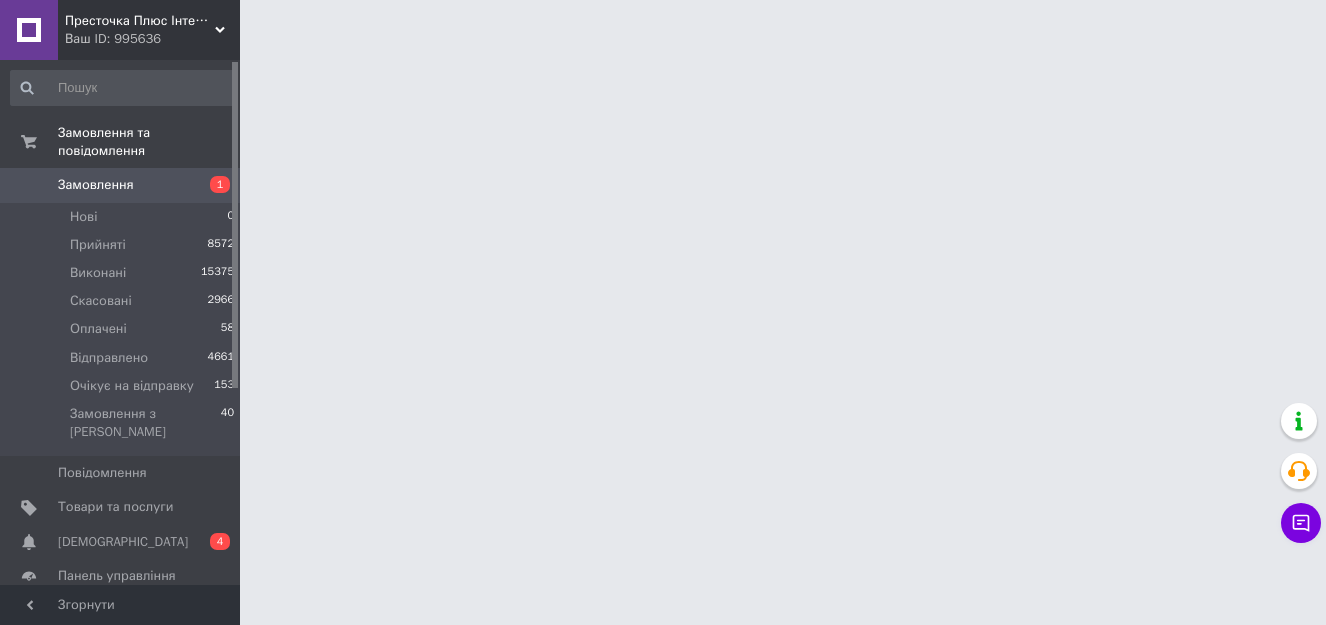 scroll, scrollTop: 0, scrollLeft: 0, axis: both 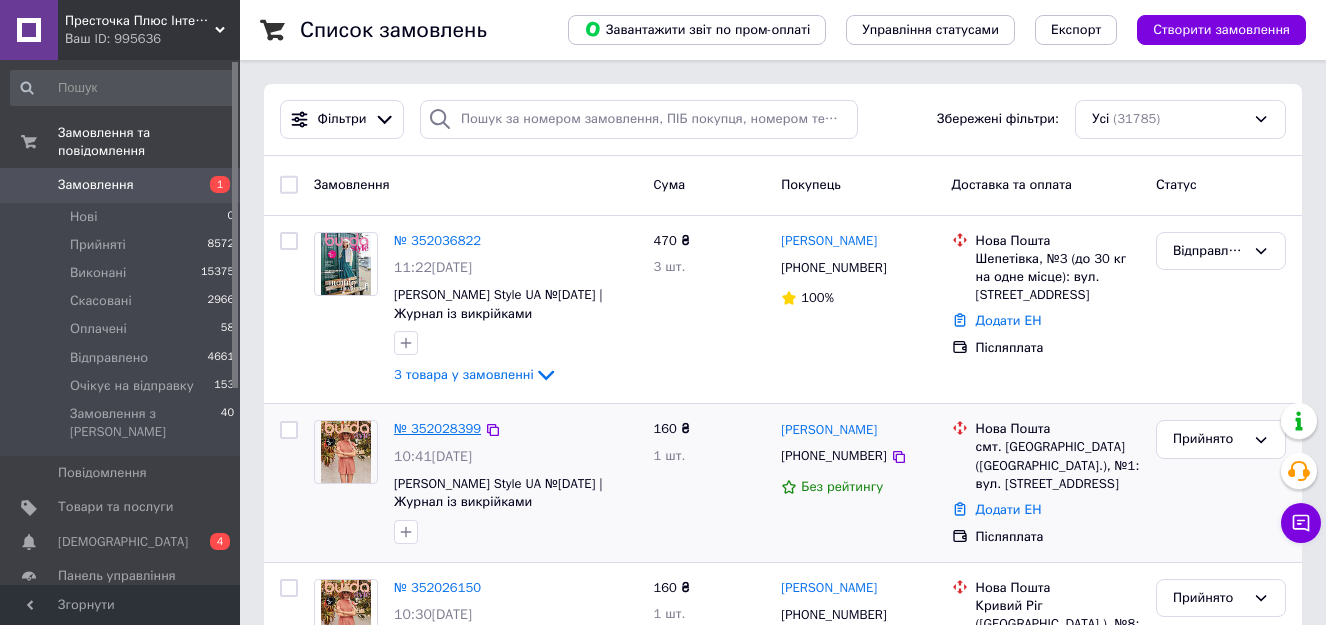 click on "№ 352028399" at bounding box center (437, 428) 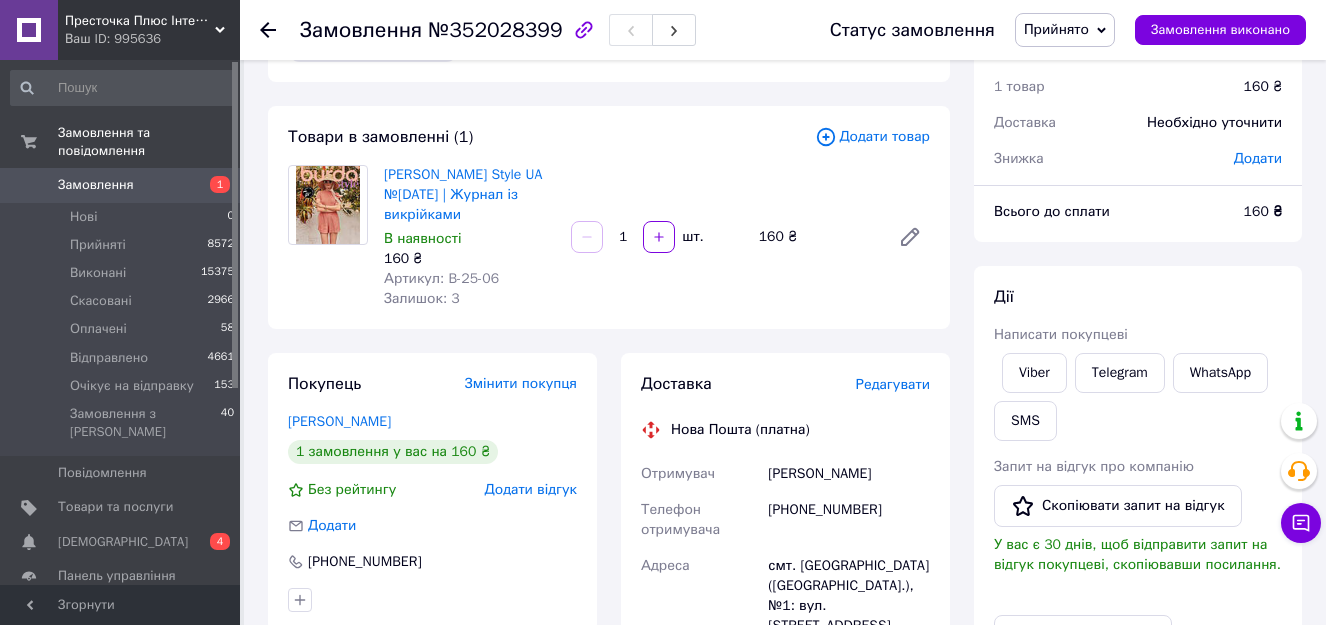 scroll, scrollTop: 100, scrollLeft: 0, axis: vertical 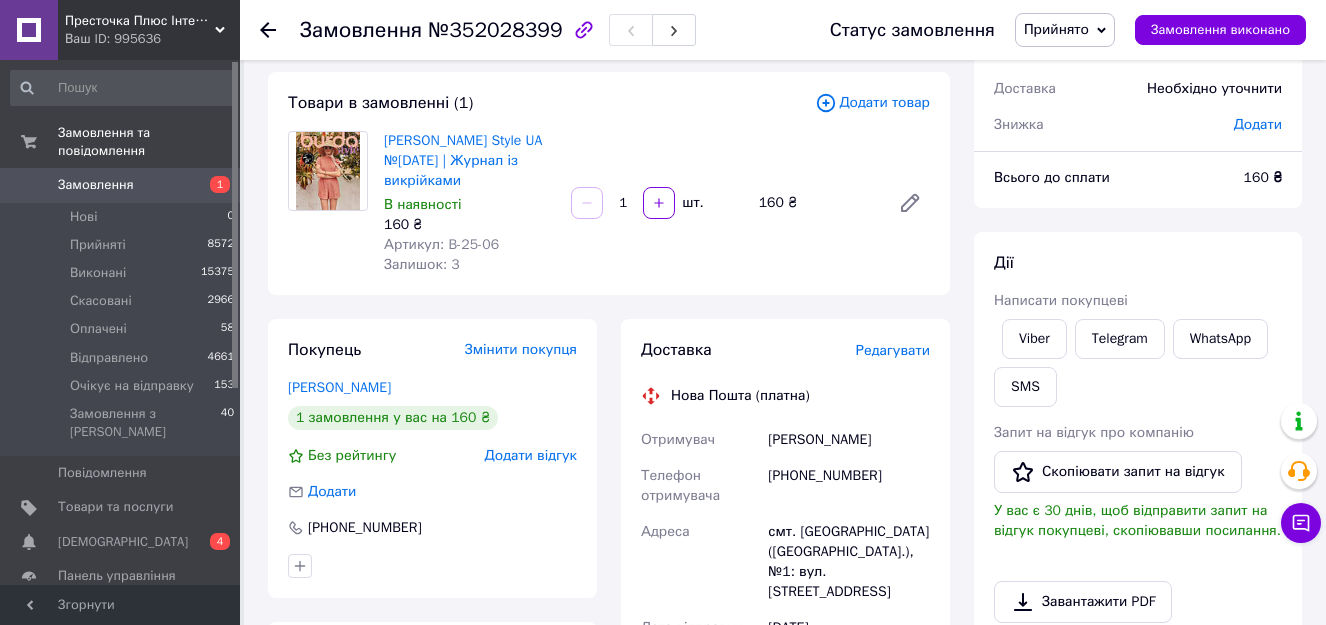 click on "[PHONE_NUMBER]" at bounding box center [849, 486] 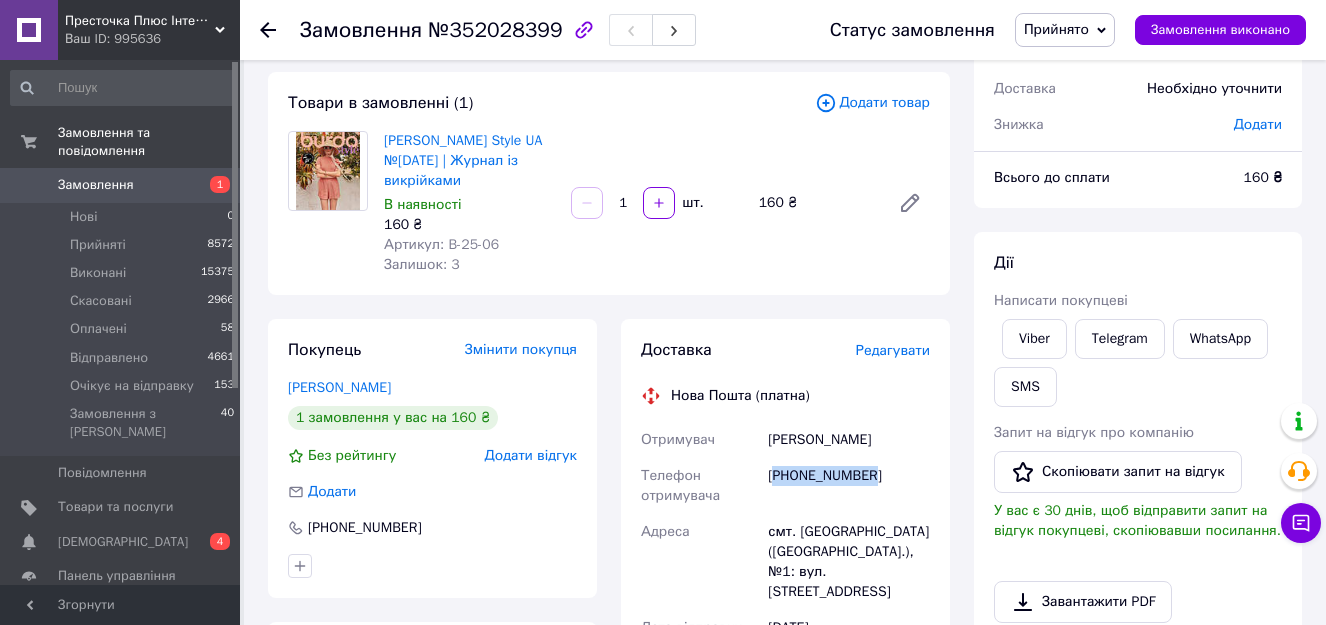 click on "[PHONE_NUMBER]" at bounding box center (849, 486) 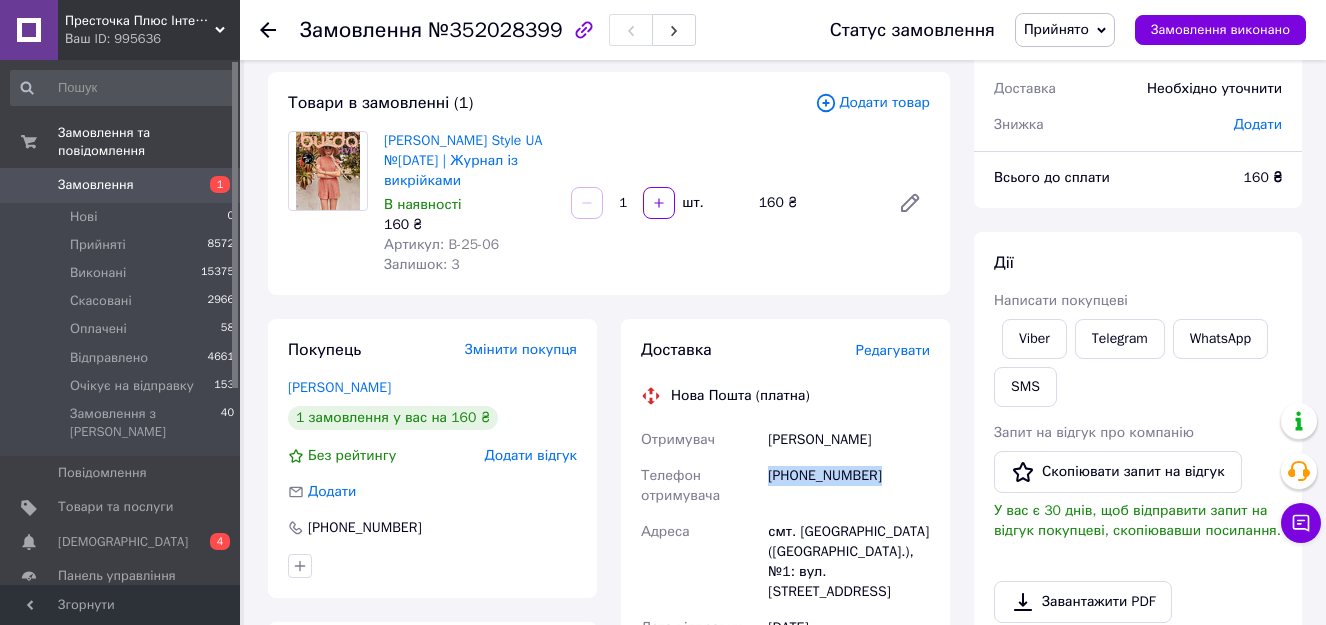 click on "[PHONE_NUMBER]" at bounding box center [849, 486] 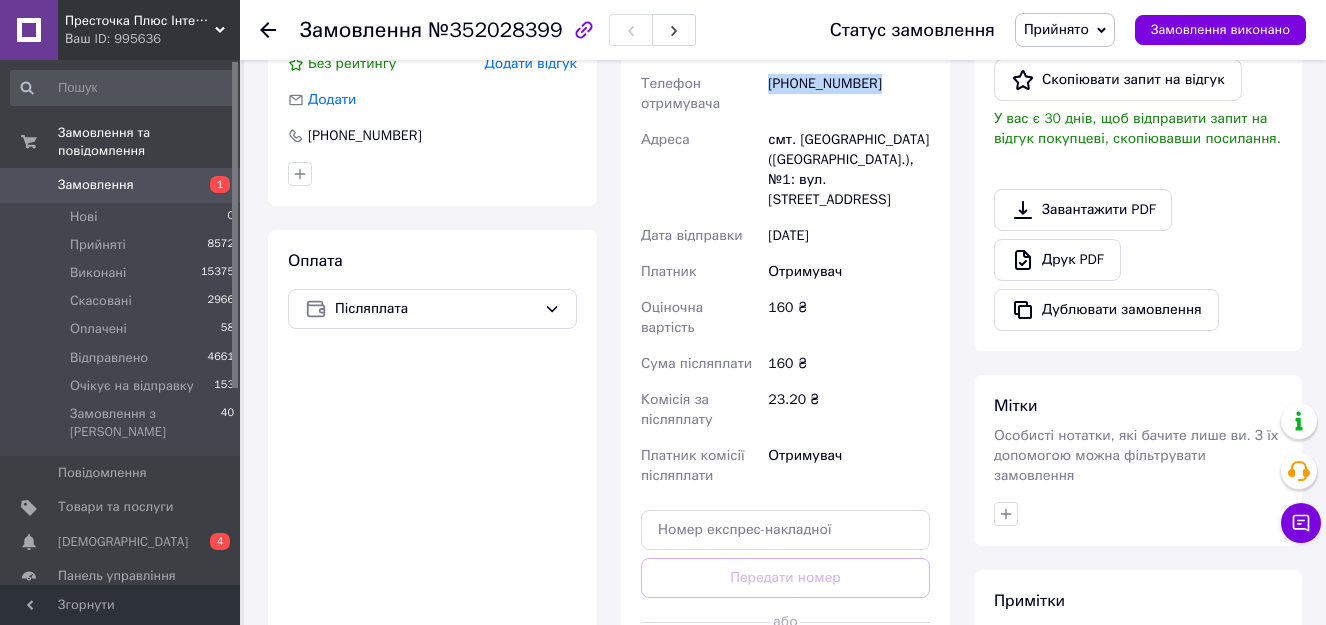 scroll, scrollTop: 700, scrollLeft: 0, axis: vertical 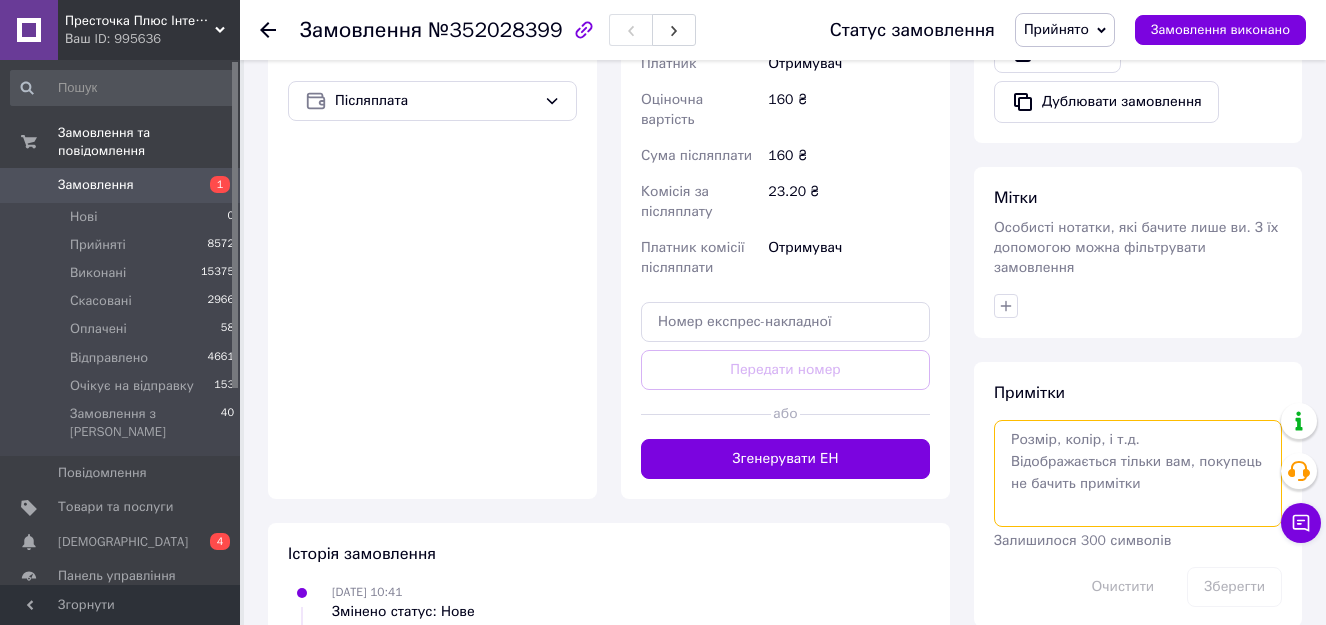 click at bounding box center [1138, 473] 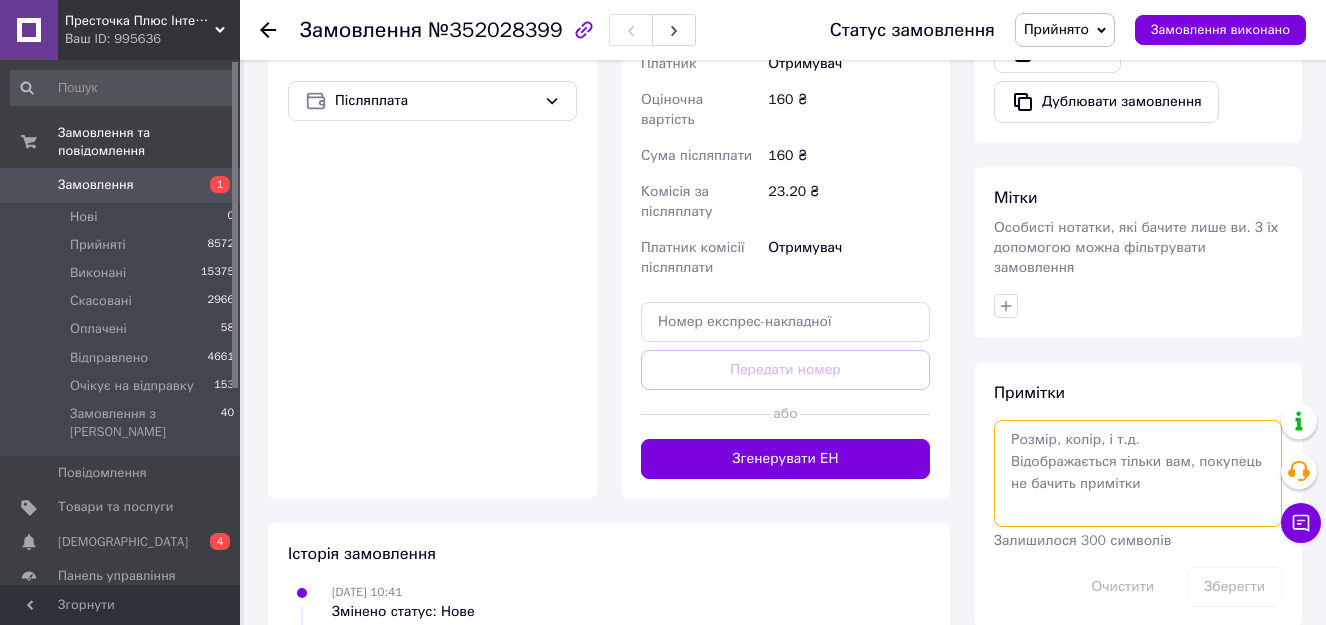 paste on "20451202879674" 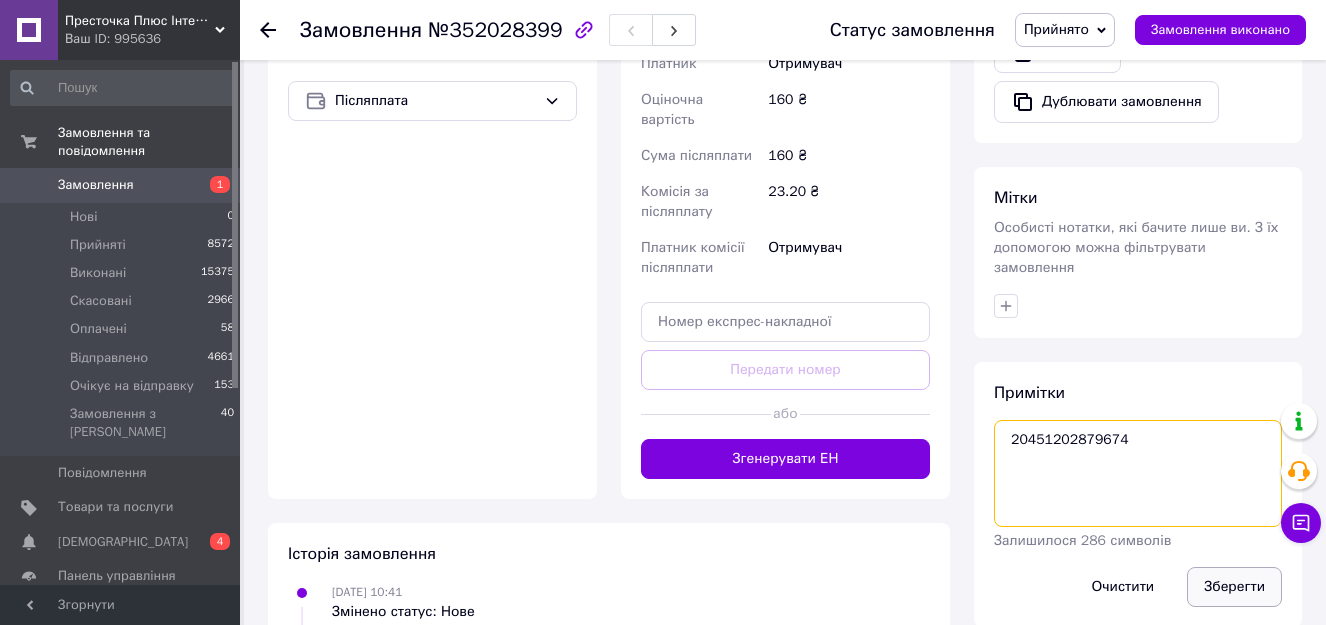 type on "20451202879674" 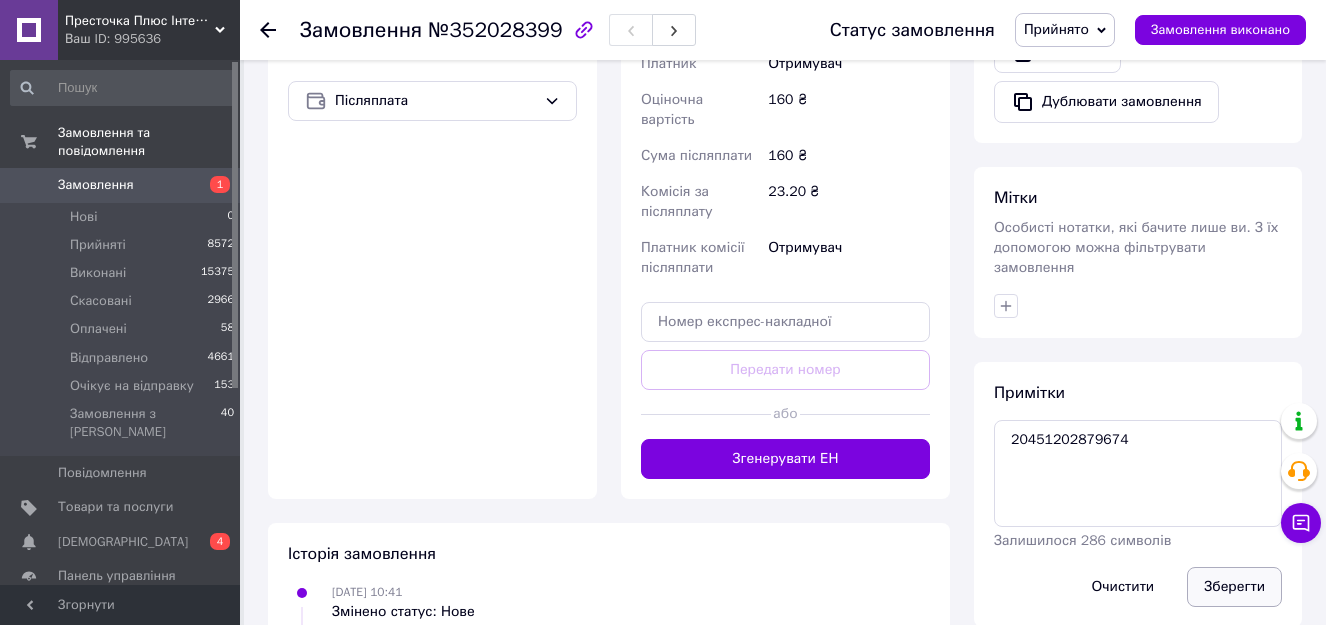 click on "Зберегти" at bounding box center [1234, 587] 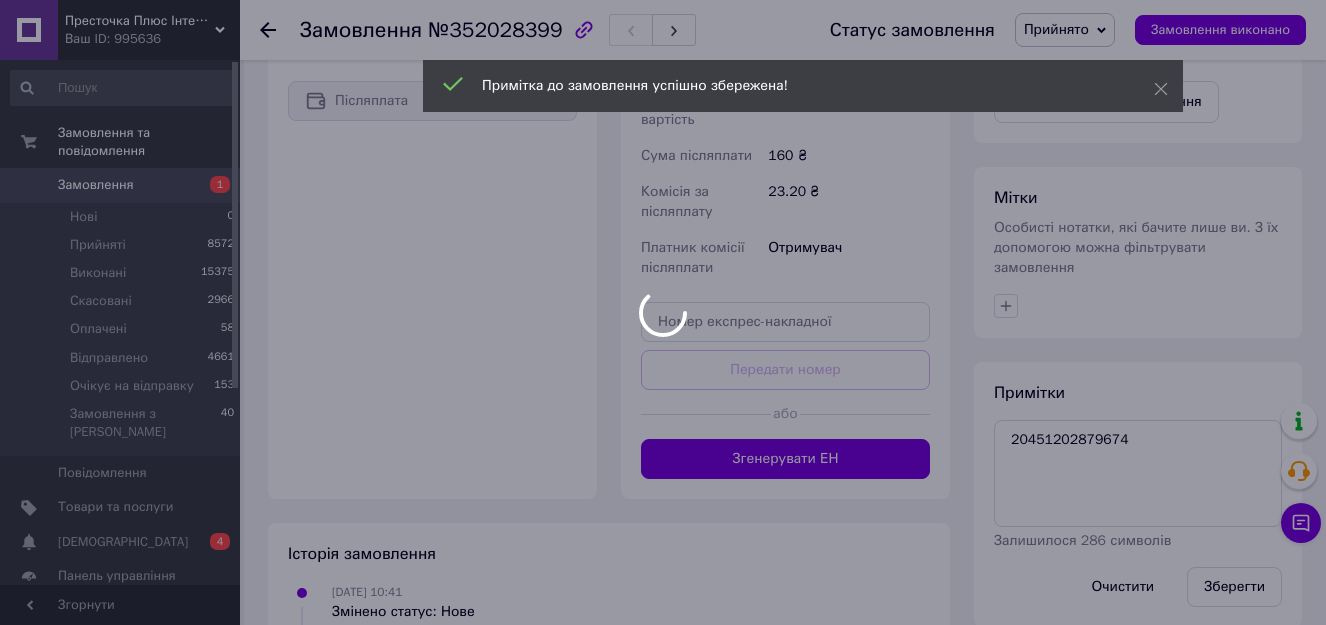 click on "Прийнято" at bounding box center (1056, 29) 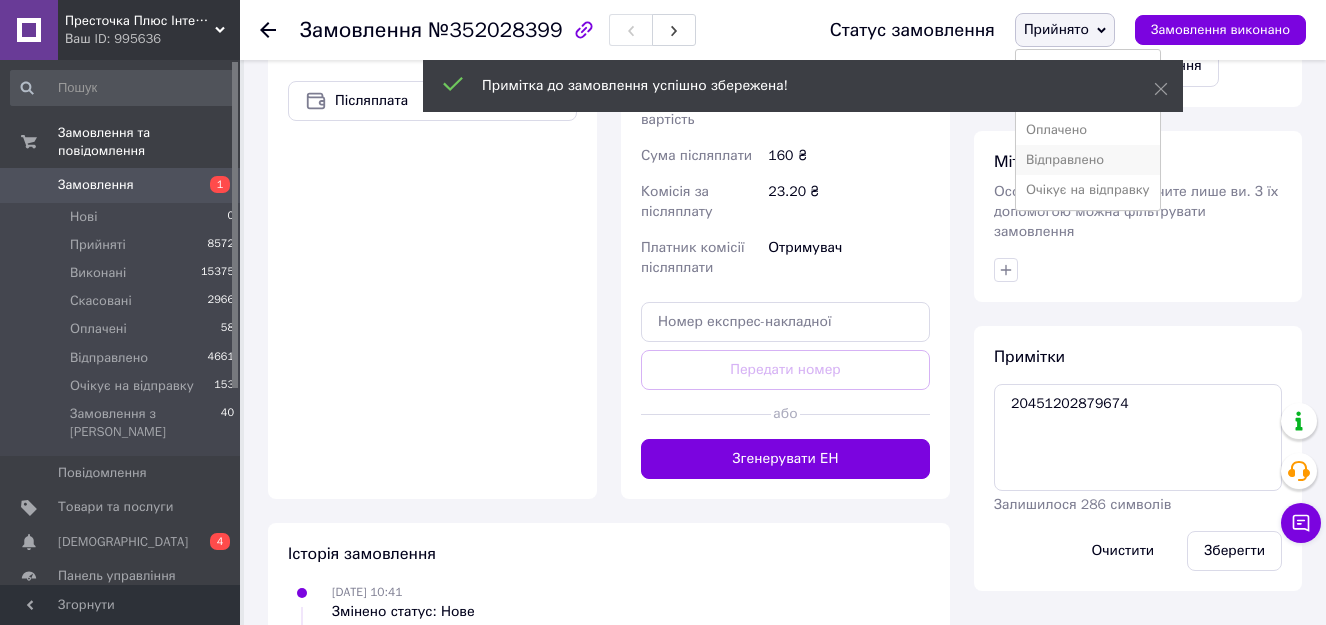click on "Відправлено" at bounding box center [1088, 160] 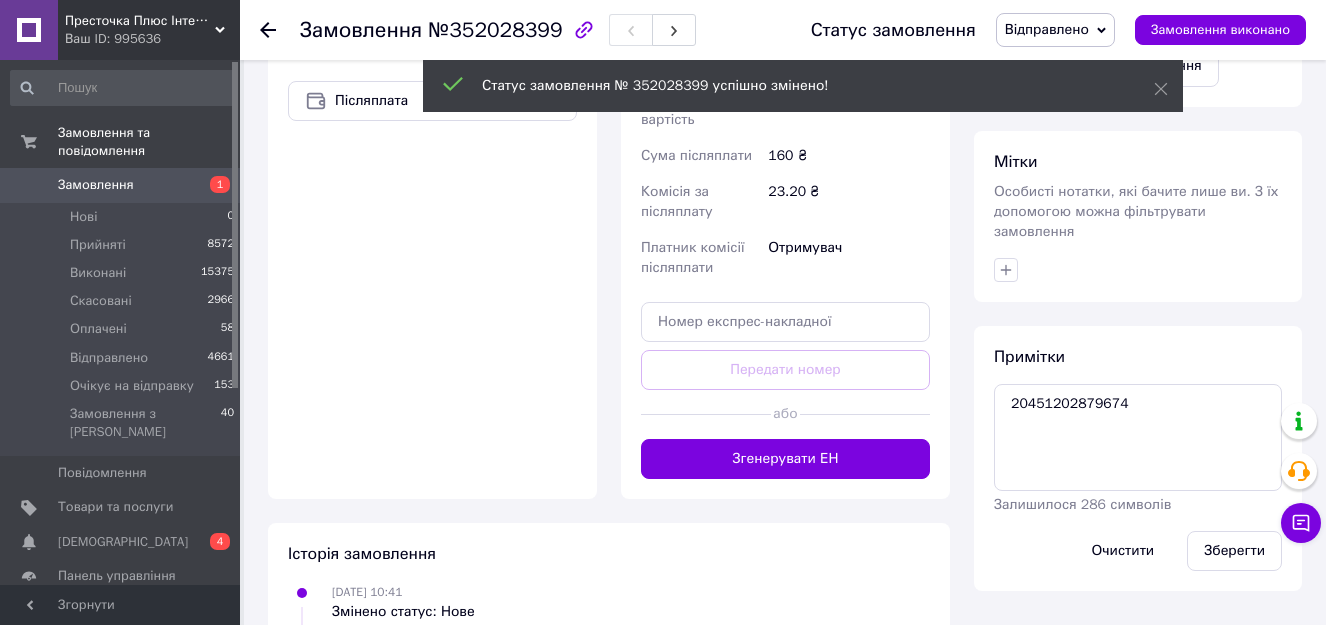 click on "Замовлення" at bounding box center [96, 185] 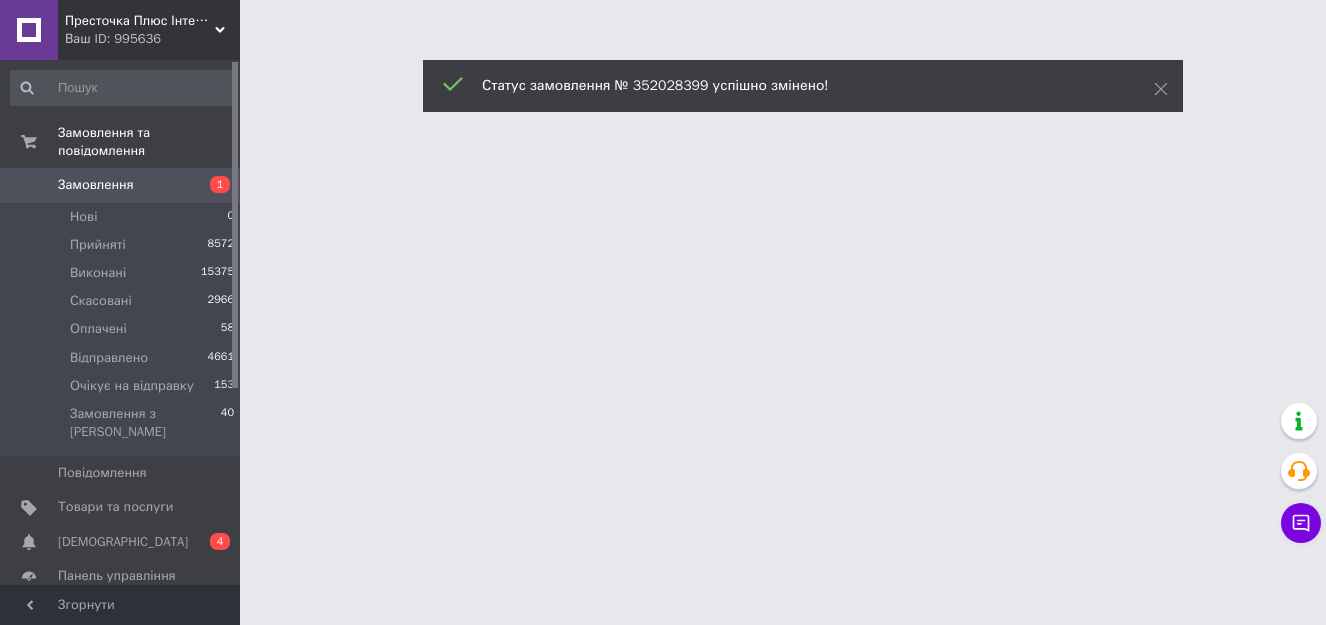 scroll, scrollTop: 0, scrollLeft: 0, axis: both 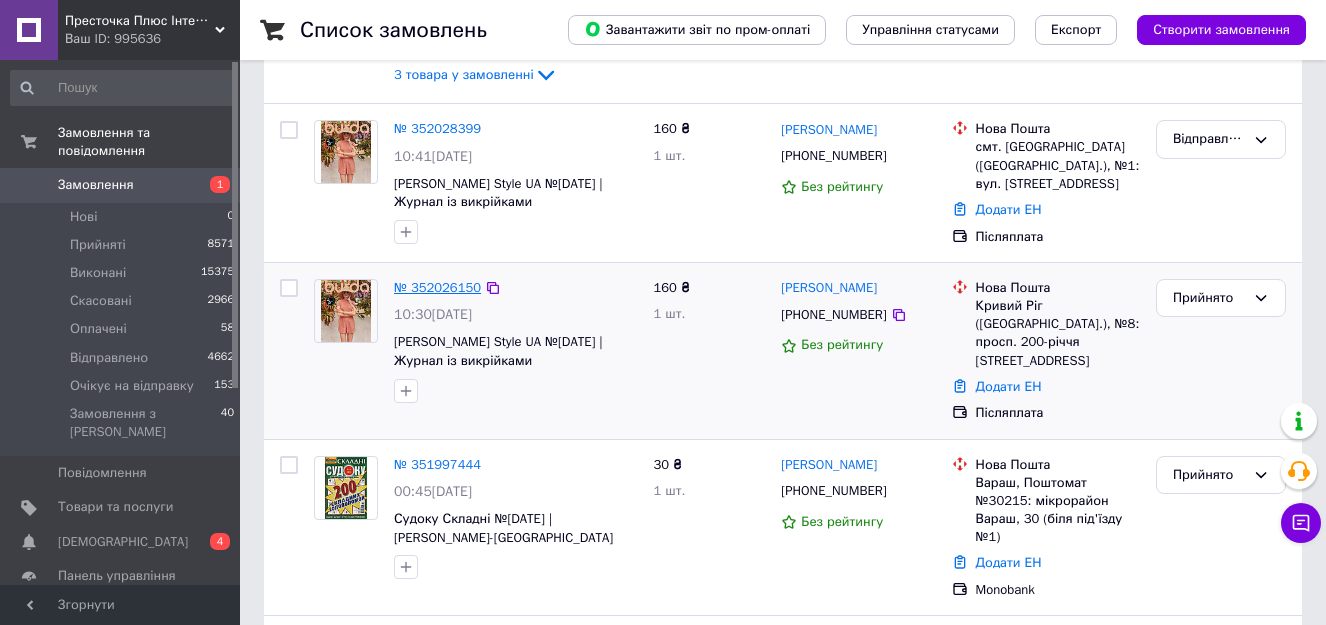 click on "№ 352026150" at bounding box center [437, 287] 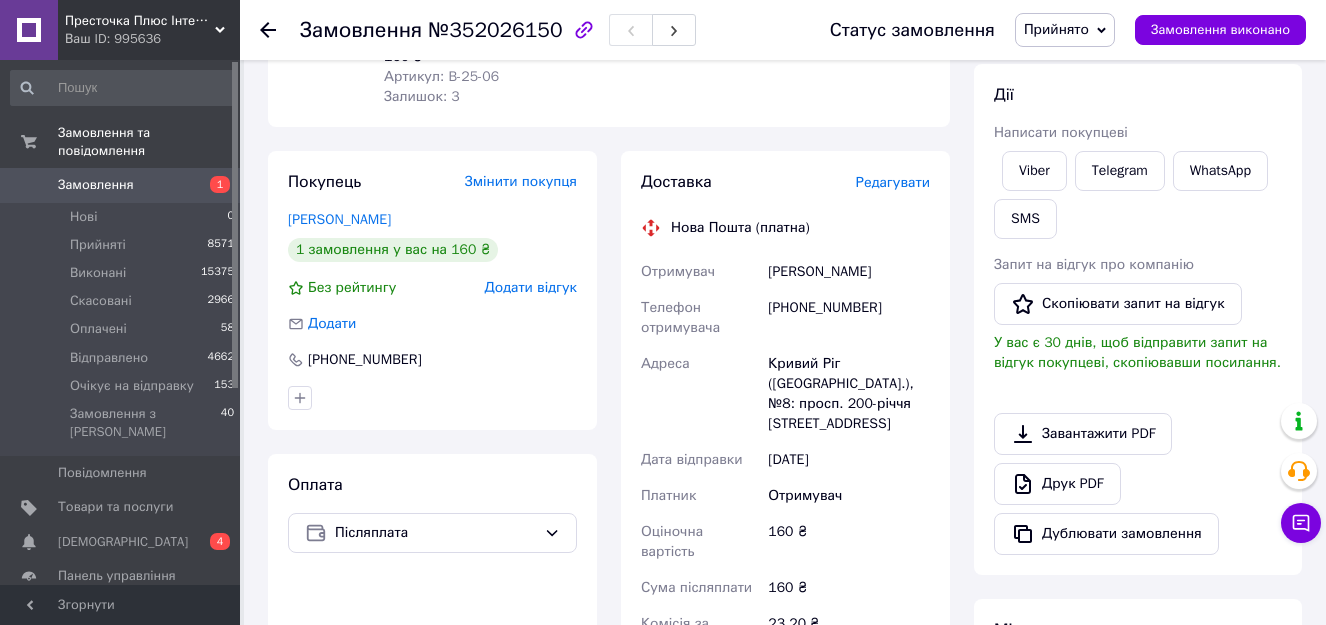 scroll, scrollTop: 300, scrollLeft: 0, axis: vertical 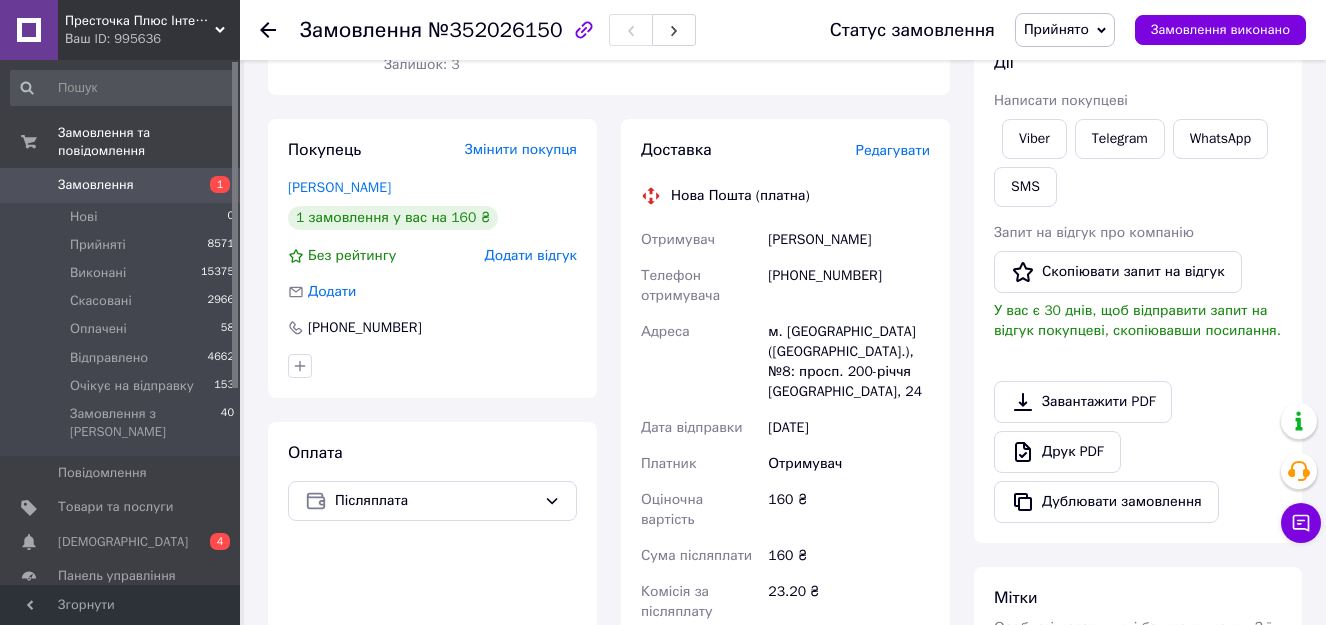click on "[PHONE_NUMBER]" at bounding box center (849, 286) 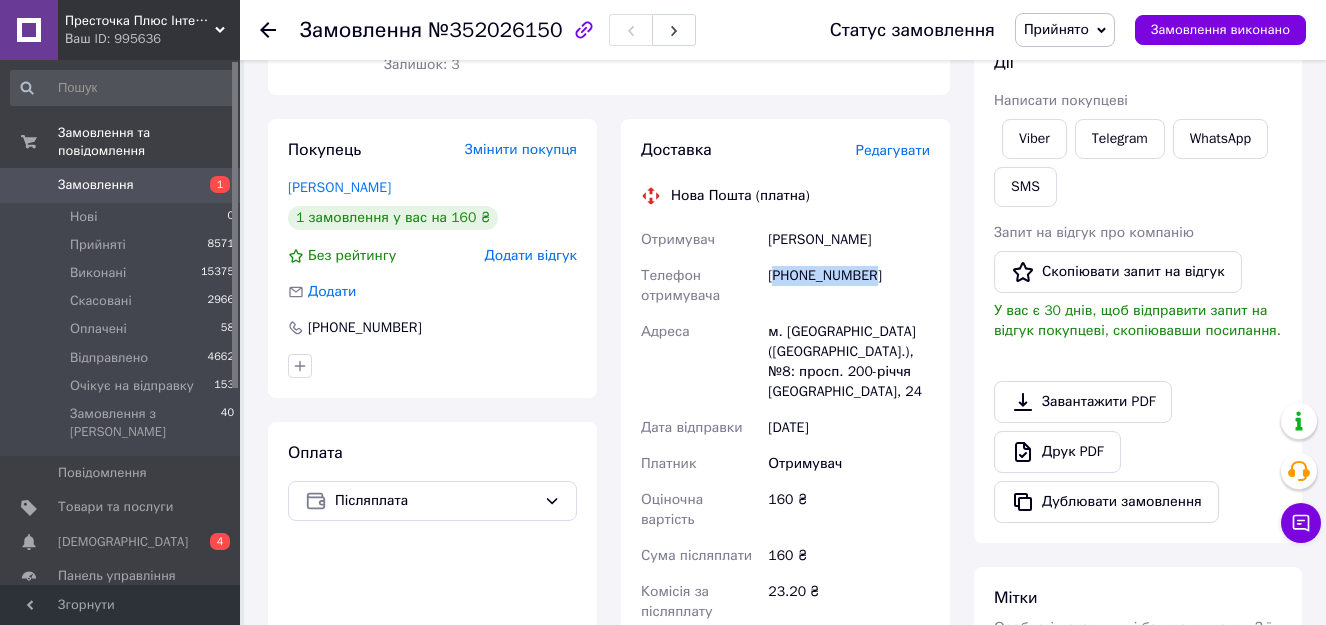 click on "[PHONE_NUMBER]" at bounding box center (849, 286) 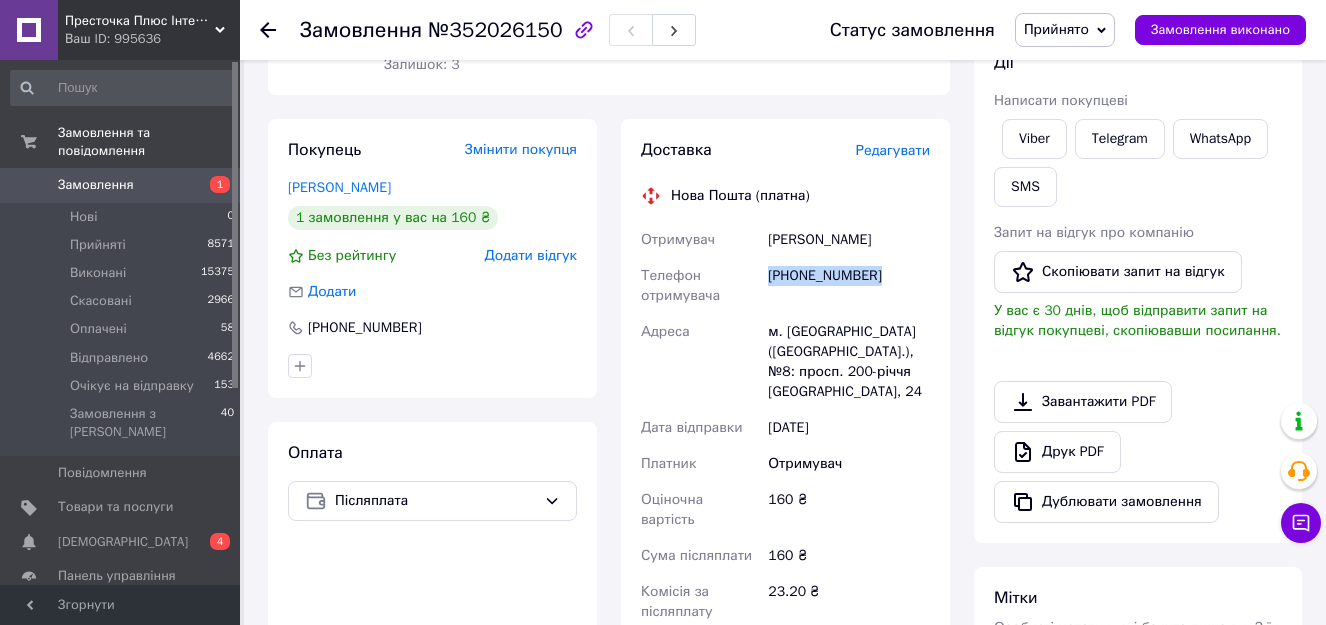 click on "[PHONE_NUMBER]" at bounding box center [849, 286] 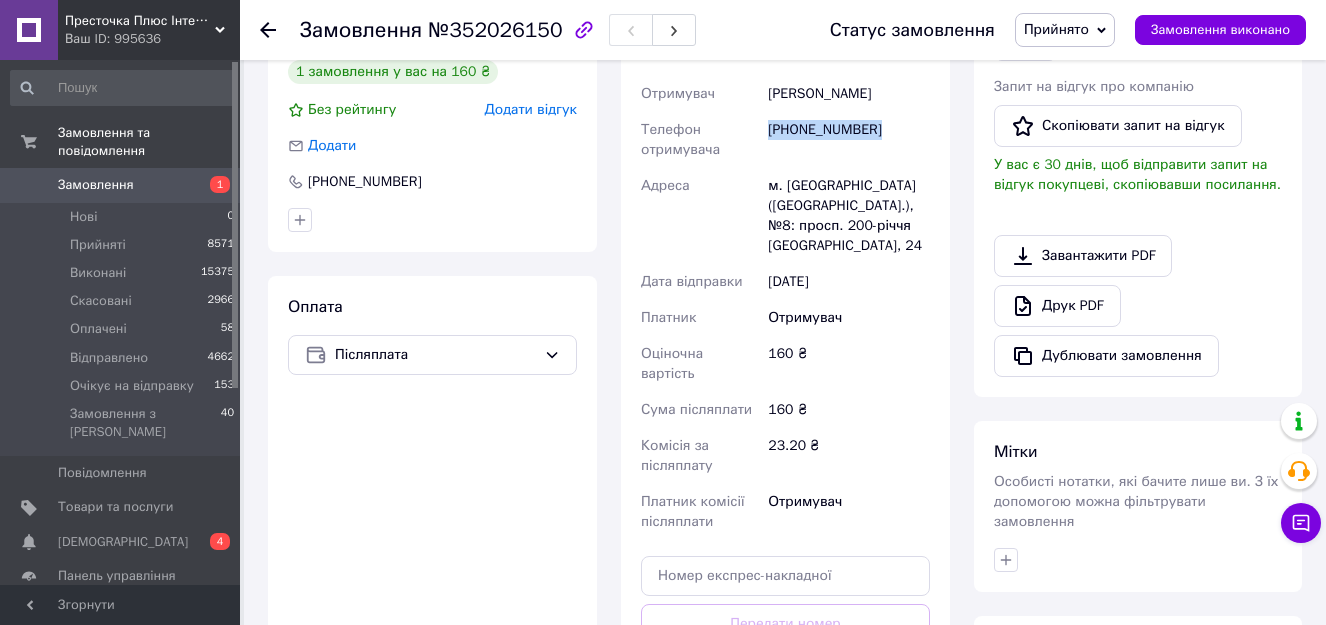 scroll, scrollTop: 600, scrollLeft: 0, axis: vertical 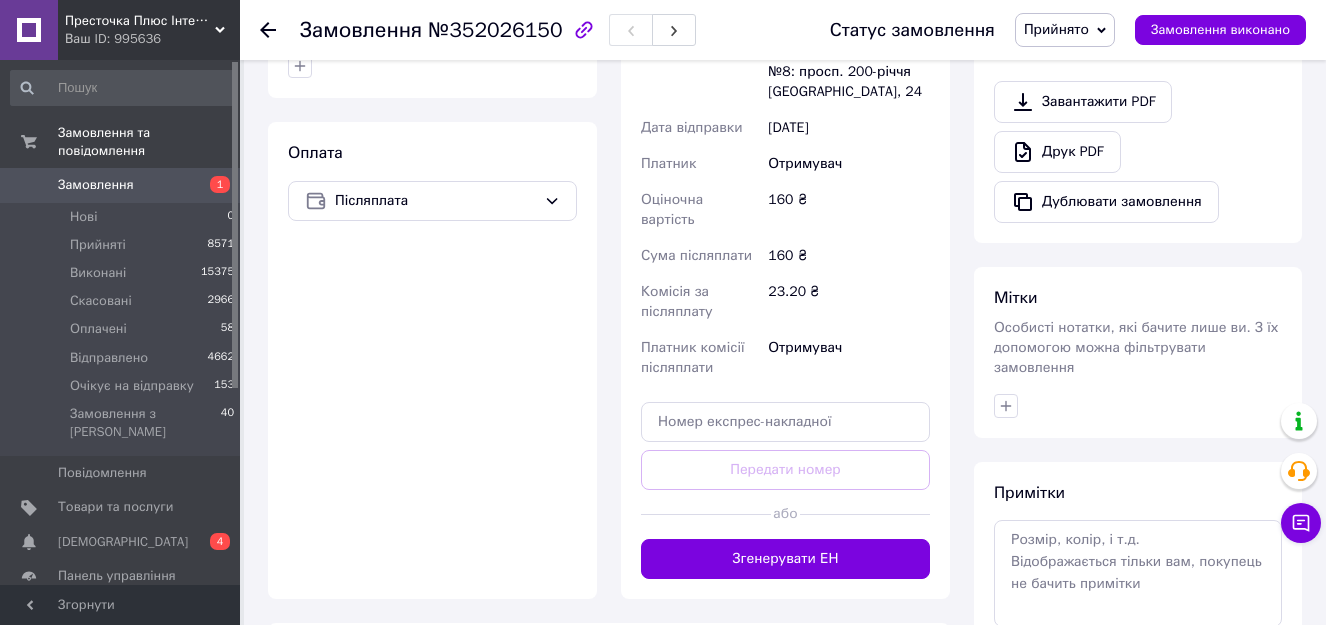 click on "Особисті нотатки, які бачите лише ви. З їх допомогою можна фільтрувати замовлення" at bounding box center (1136, 347) 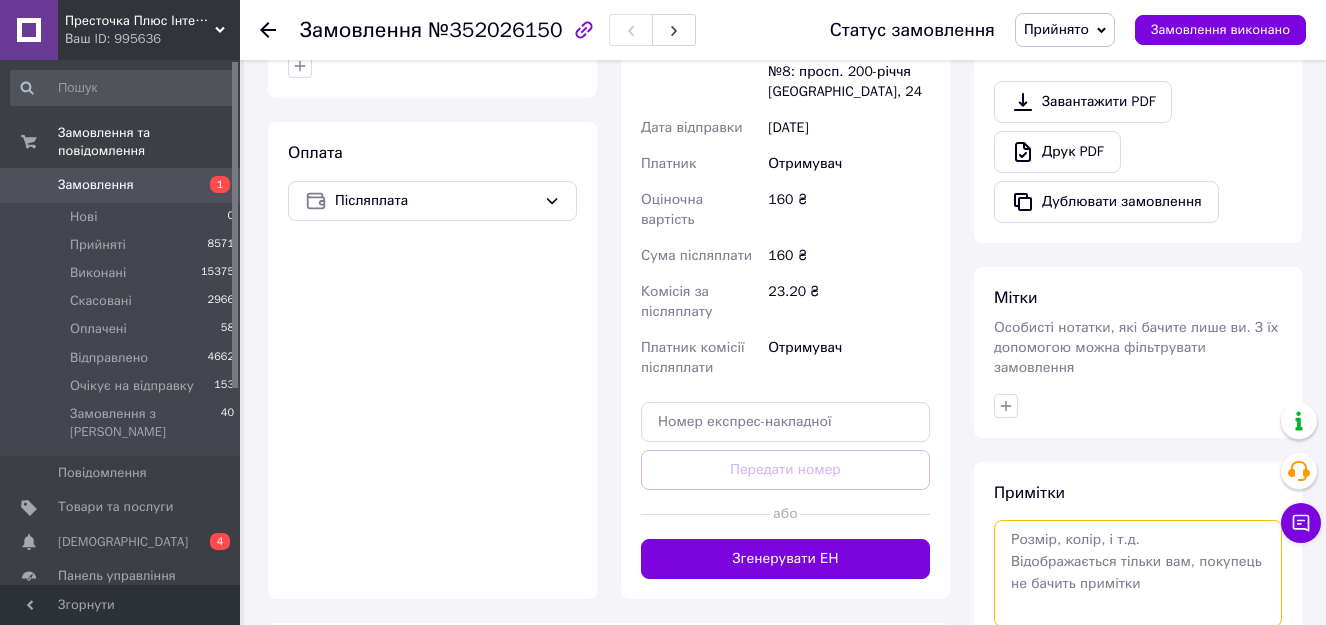click at bounding box center [1138, 573] 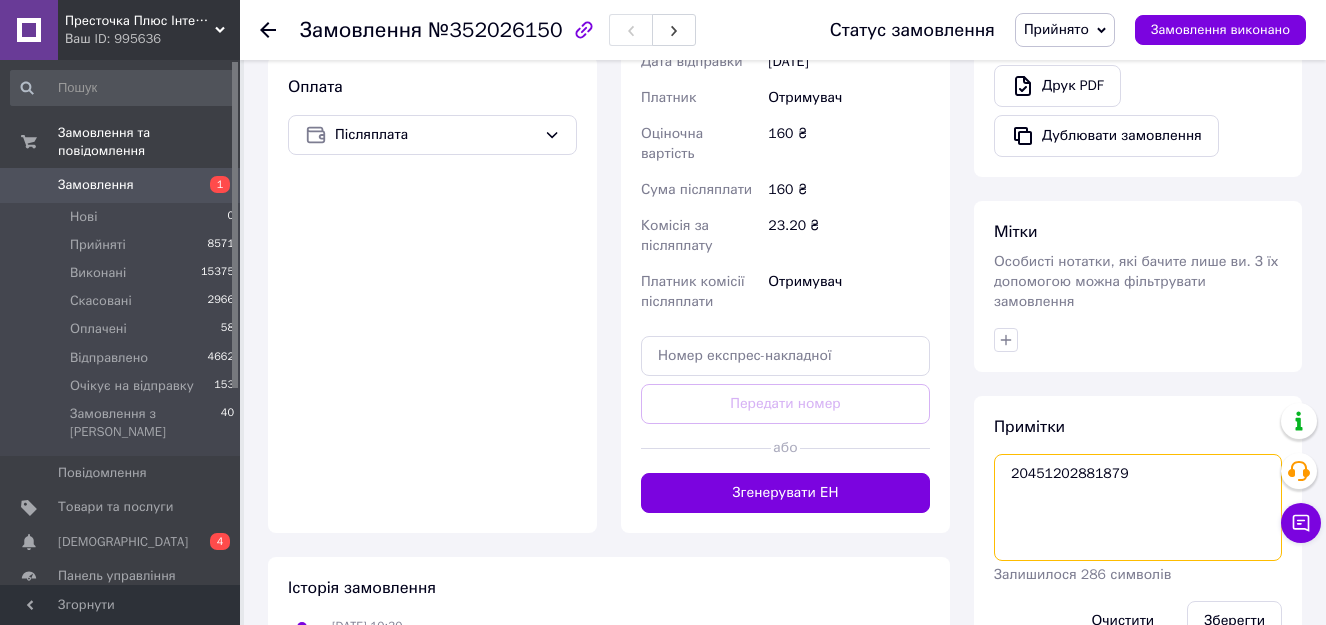 scroll, scrollTop: 700, scrollLeft: 0, axis: vertical 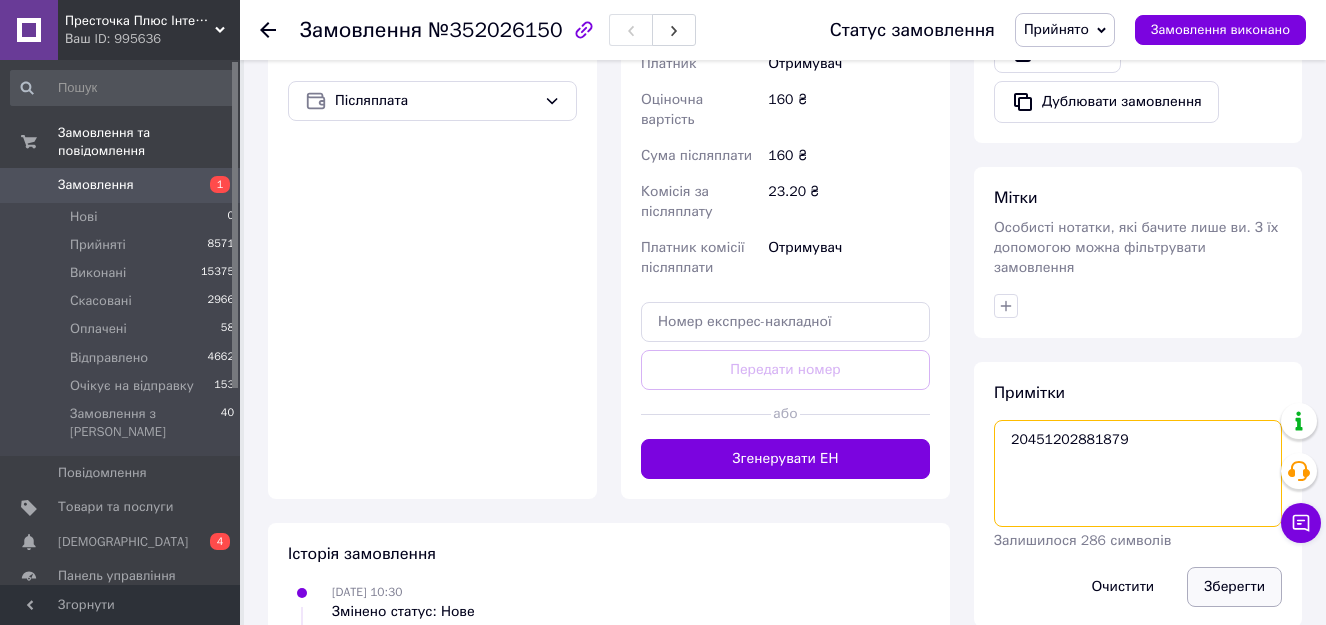 type on "20451202881879" 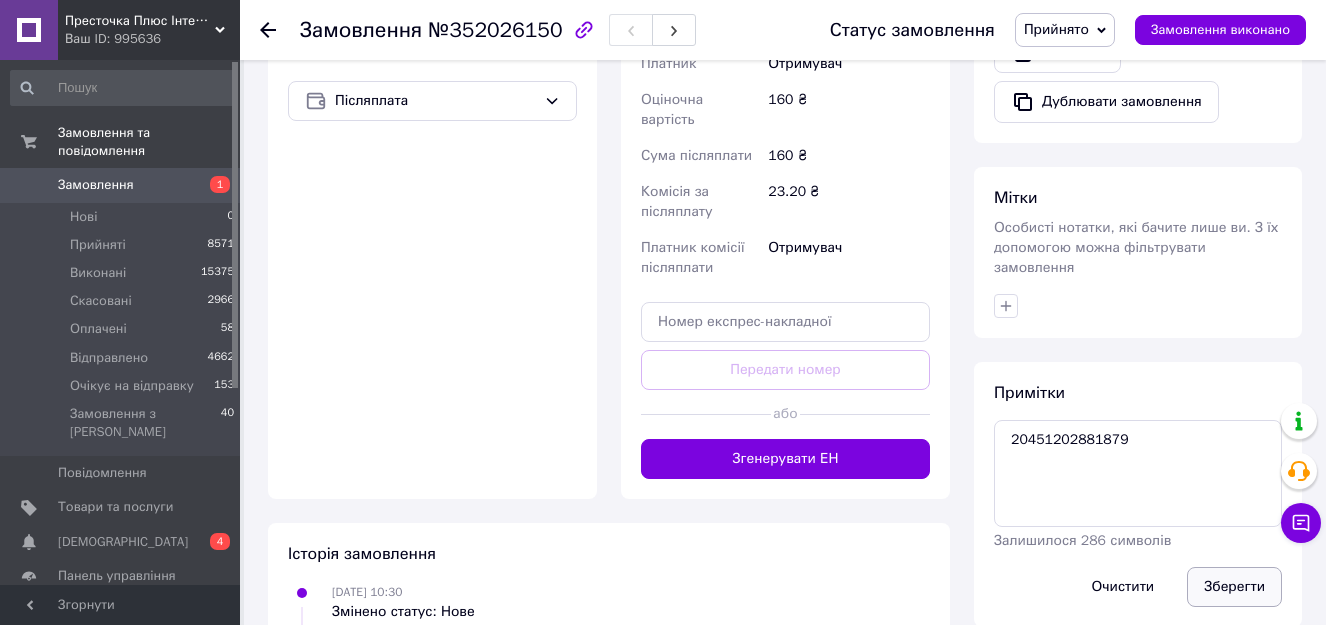 click on "Зберегти" at bounding box center (1234, 587) 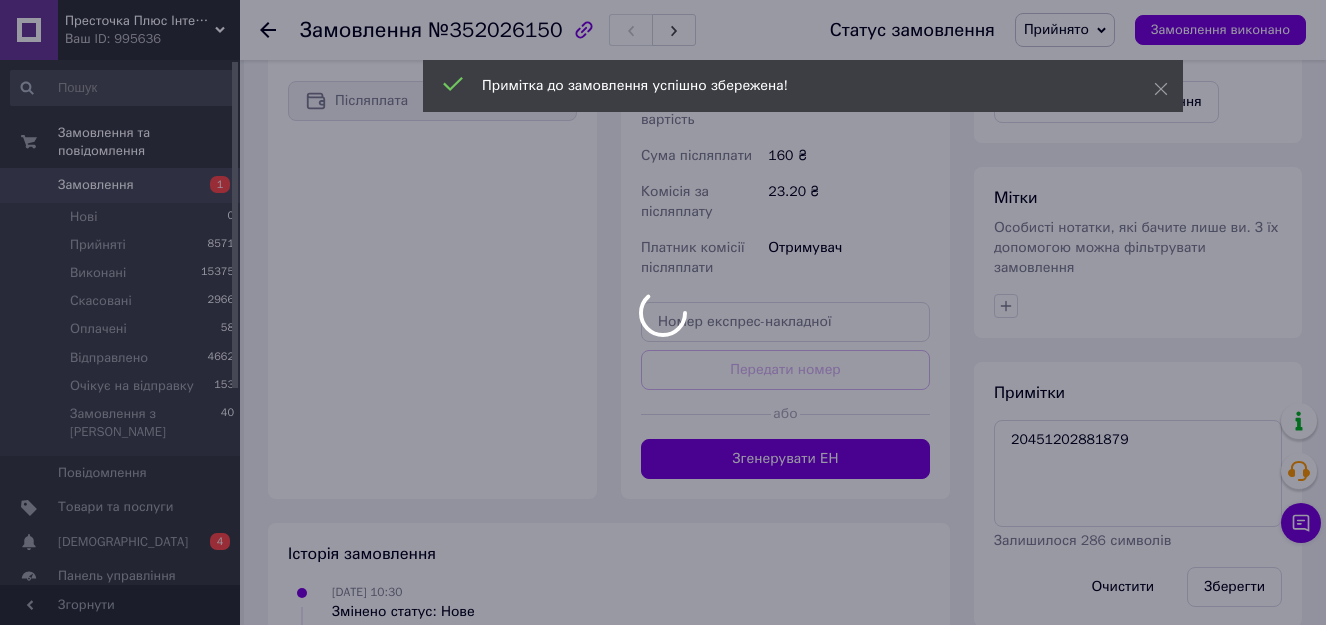 click on "Примітка до замовлення успішно збережена!" at bounding box center [803, 86] 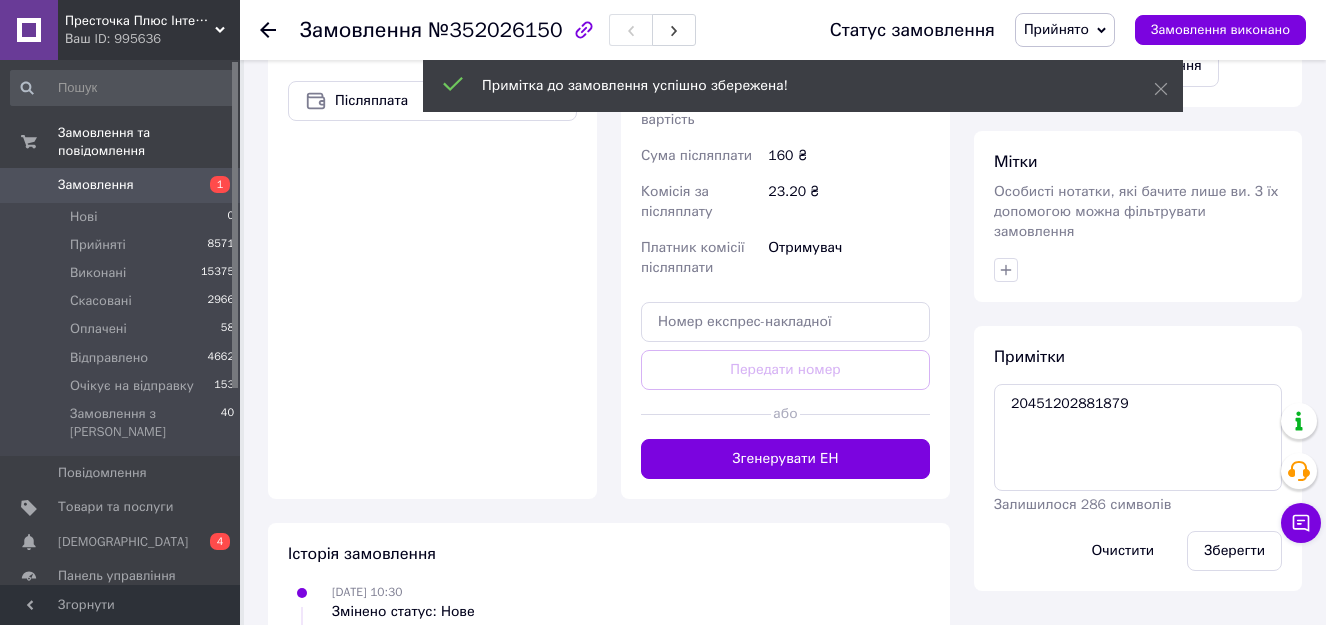 click on "Прийнято" at bounding box center [1056, 29] 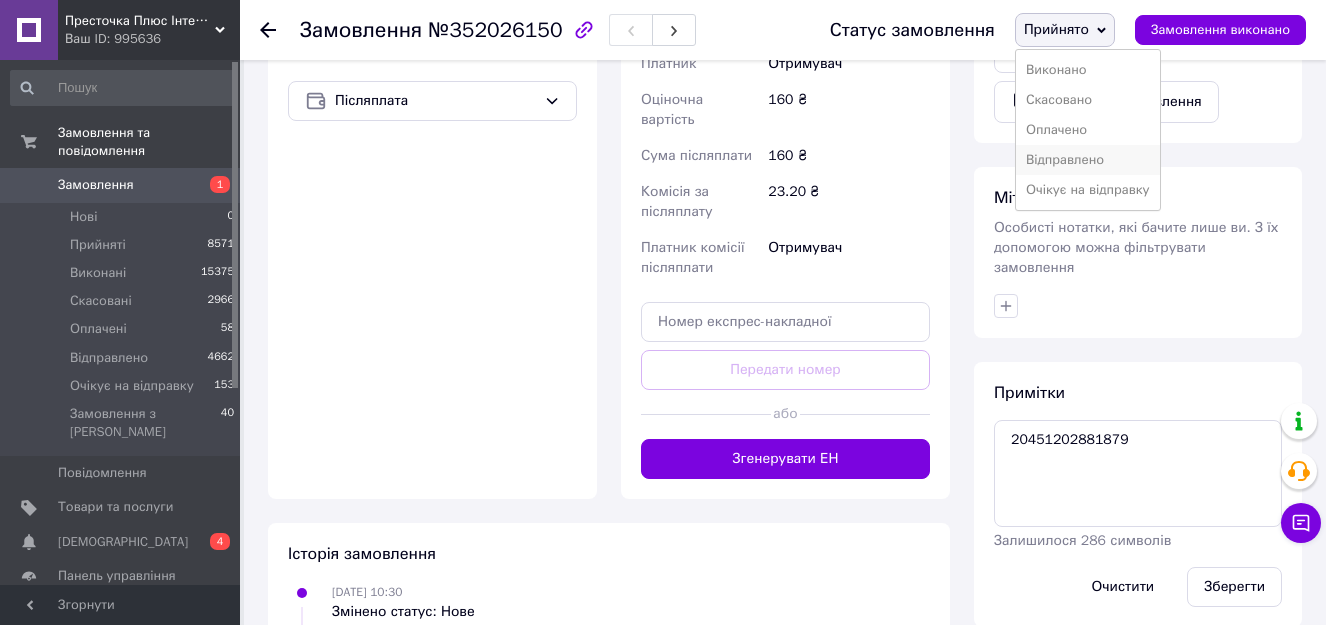 click on "Відправлено" at bounding box center [1088, 160] 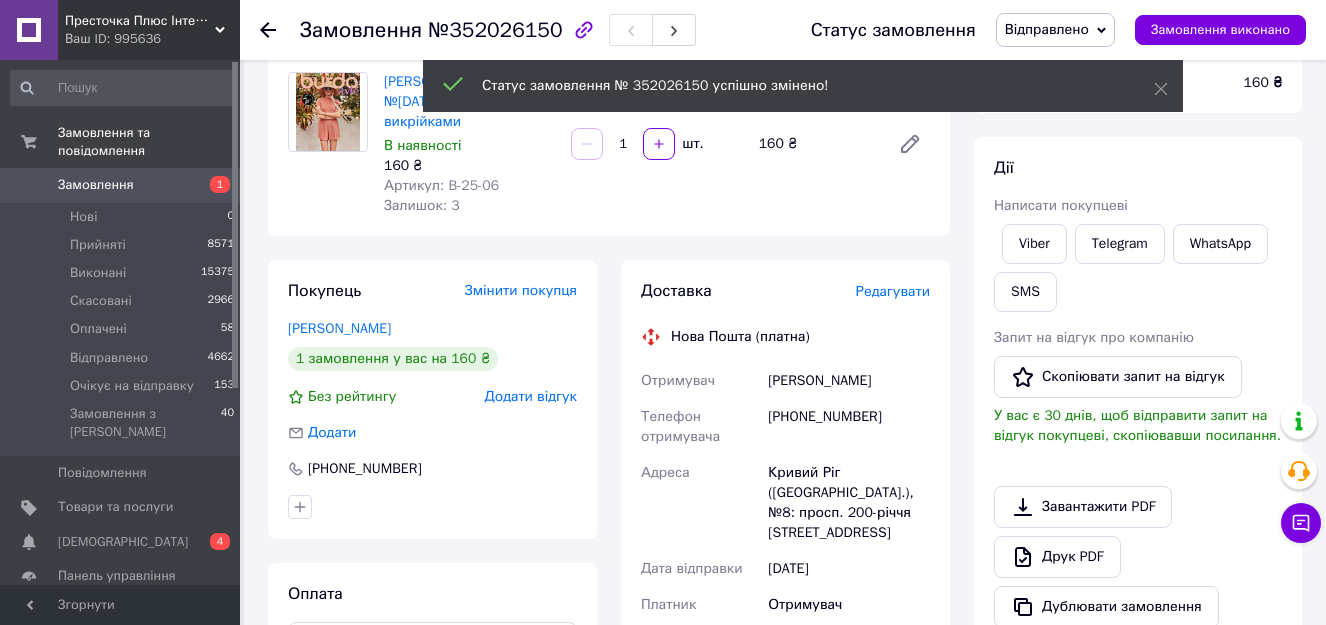 scroll, scrollTop: 0, scrollLeft: 0, axis: both 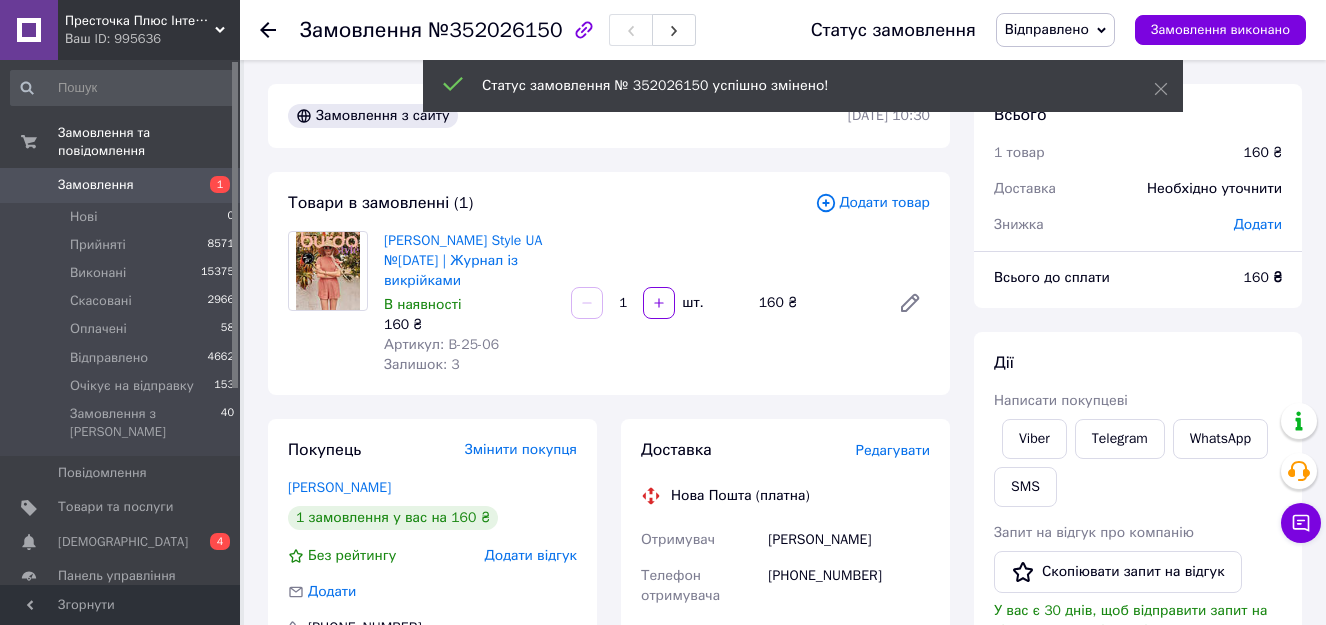 click on "Замовлення" at bounding box center (96, 185) 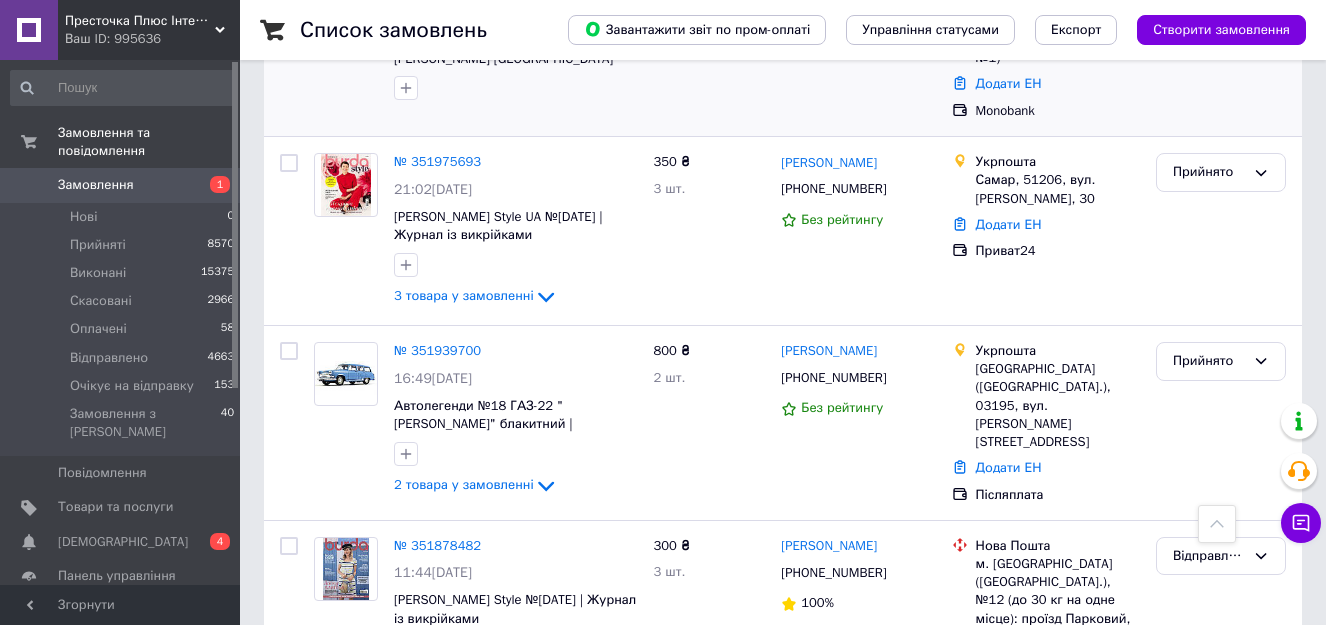 scroll, scrollTop: 800, scrollLeft: 0, axis: vertical 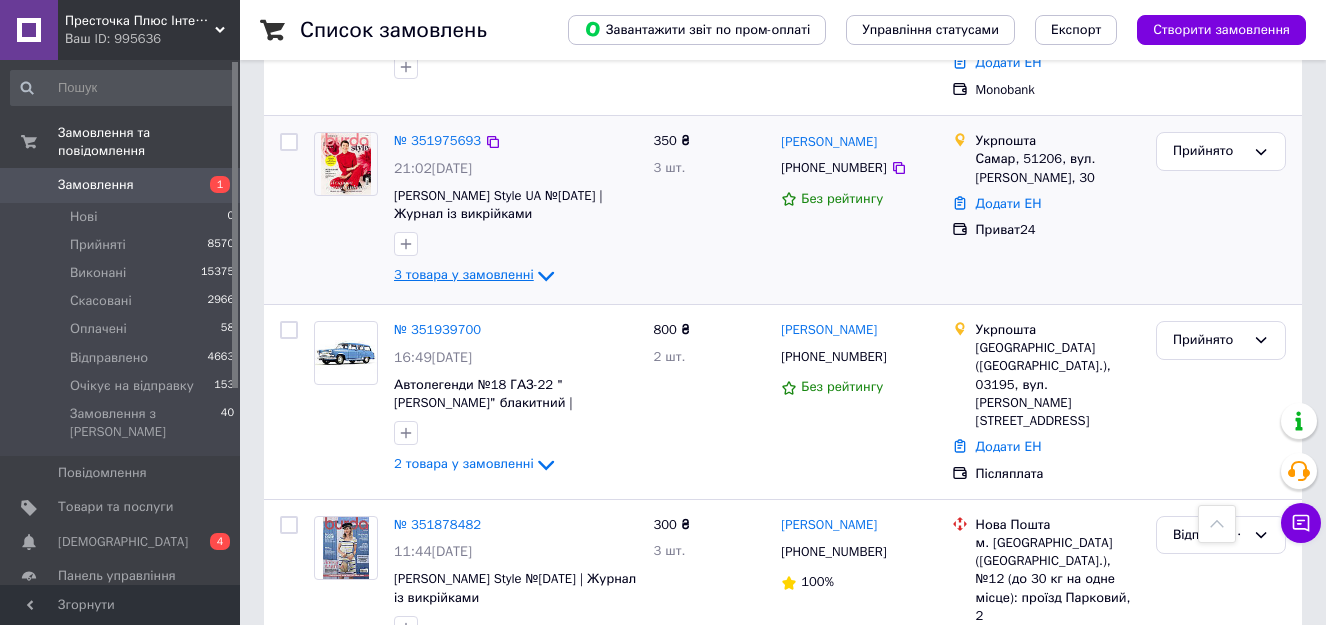 click 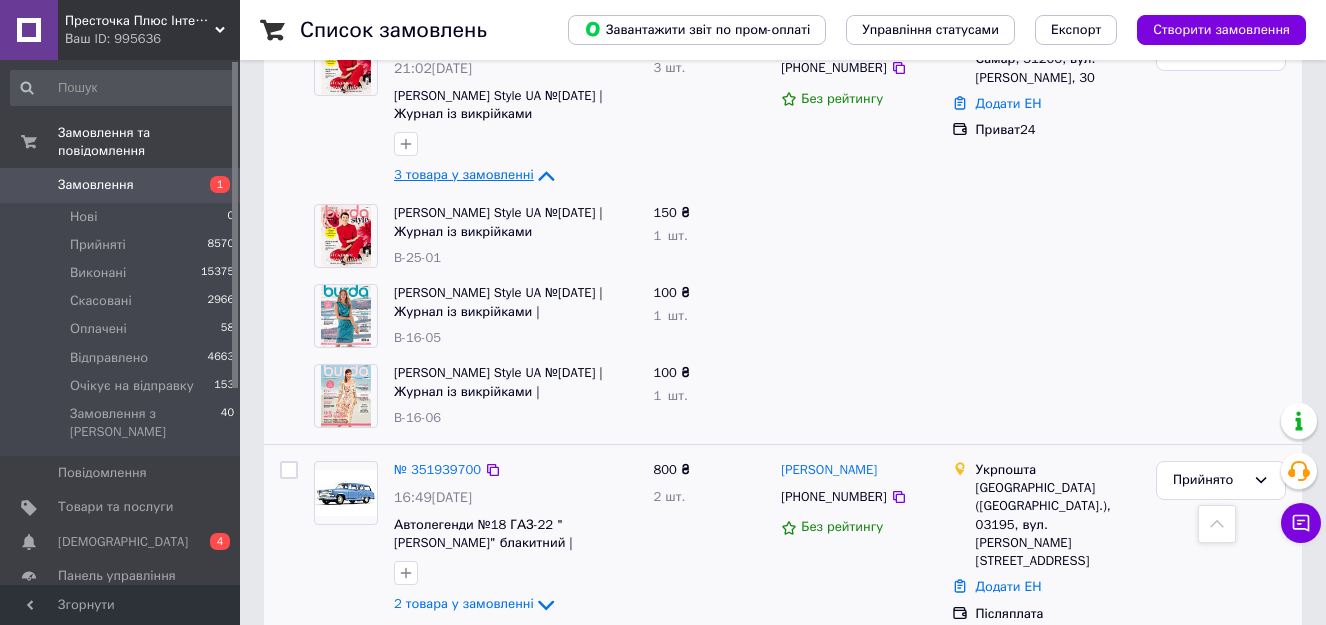 scroll, scrollTop: 600, scrollLeft: 0, axis: vertical 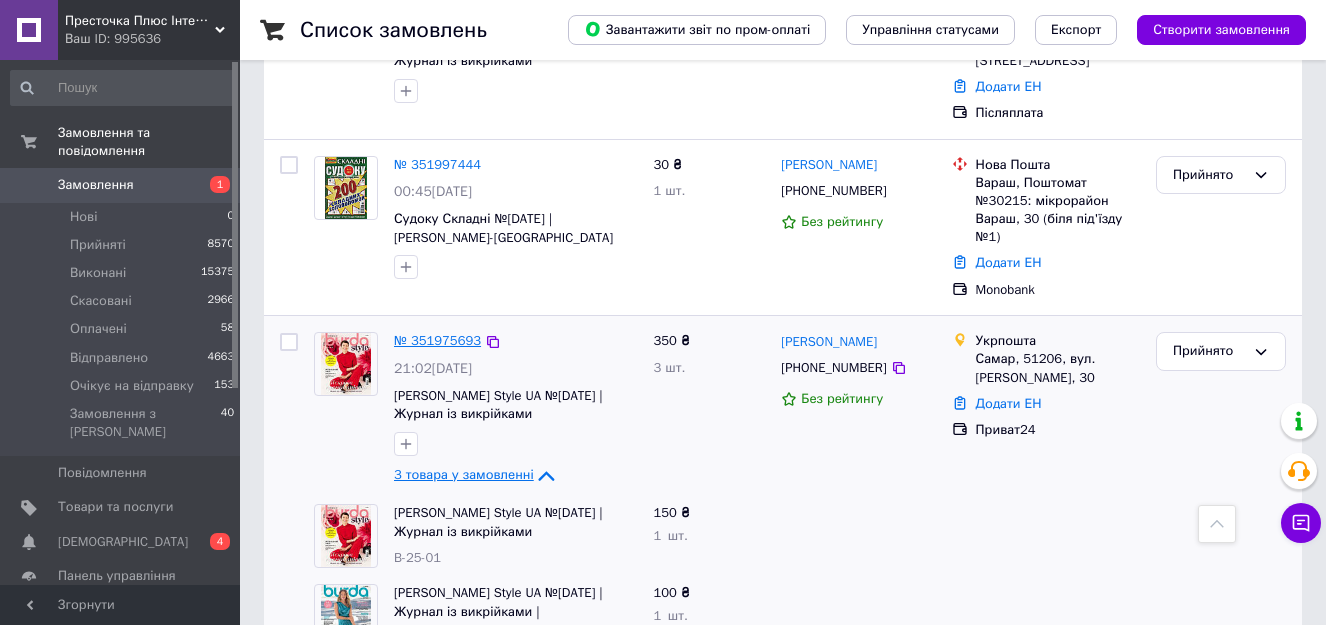 click on "№ 351975693" at bounding box center [437, 340] 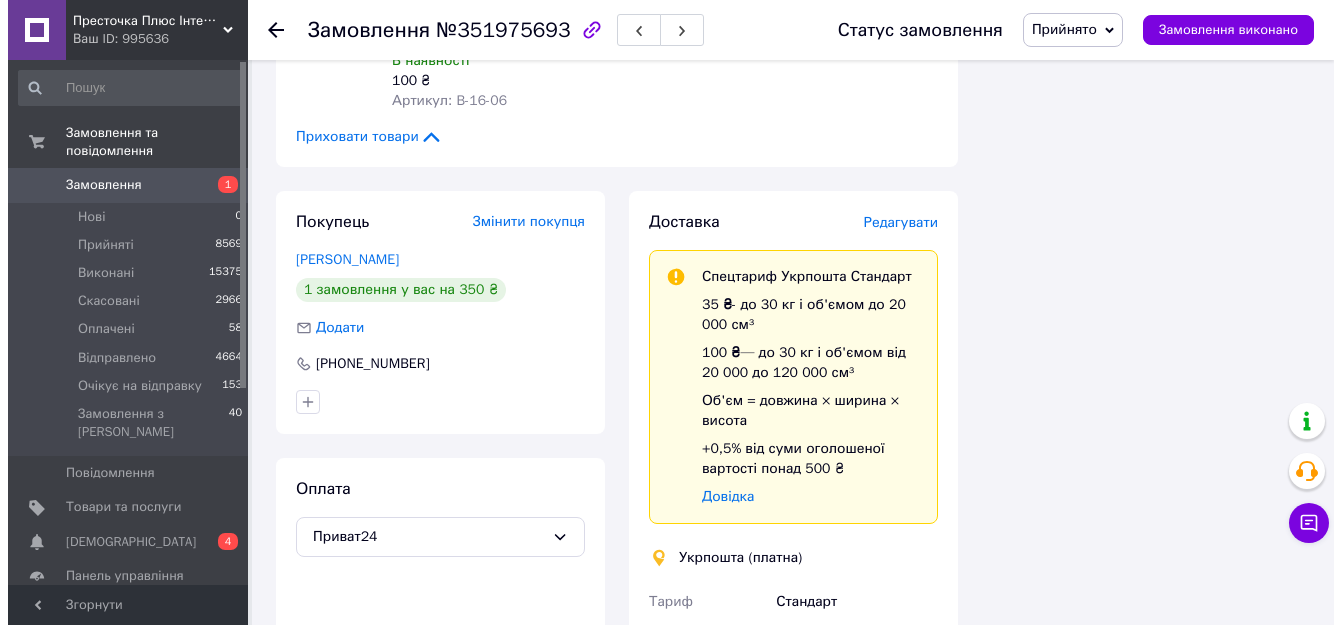 scroll, scrollTop: 600, scrollLeft: 0, axis: vertical 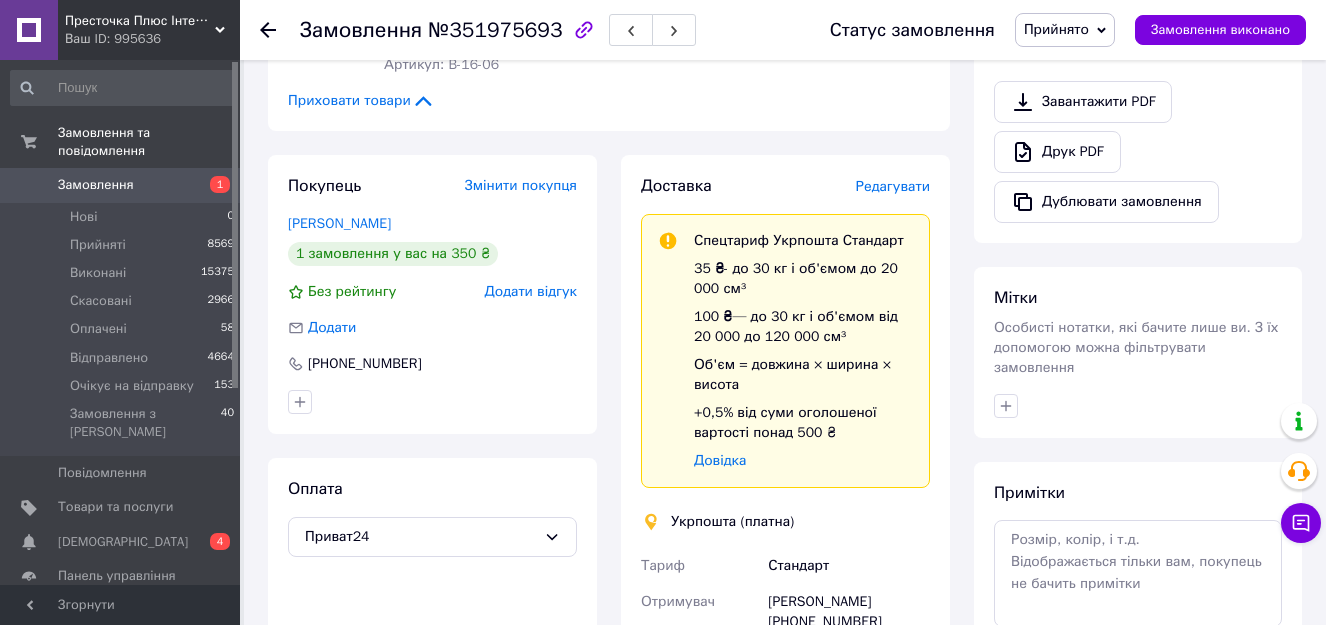 click on "Редагувати" at bounding box center (893, 186) 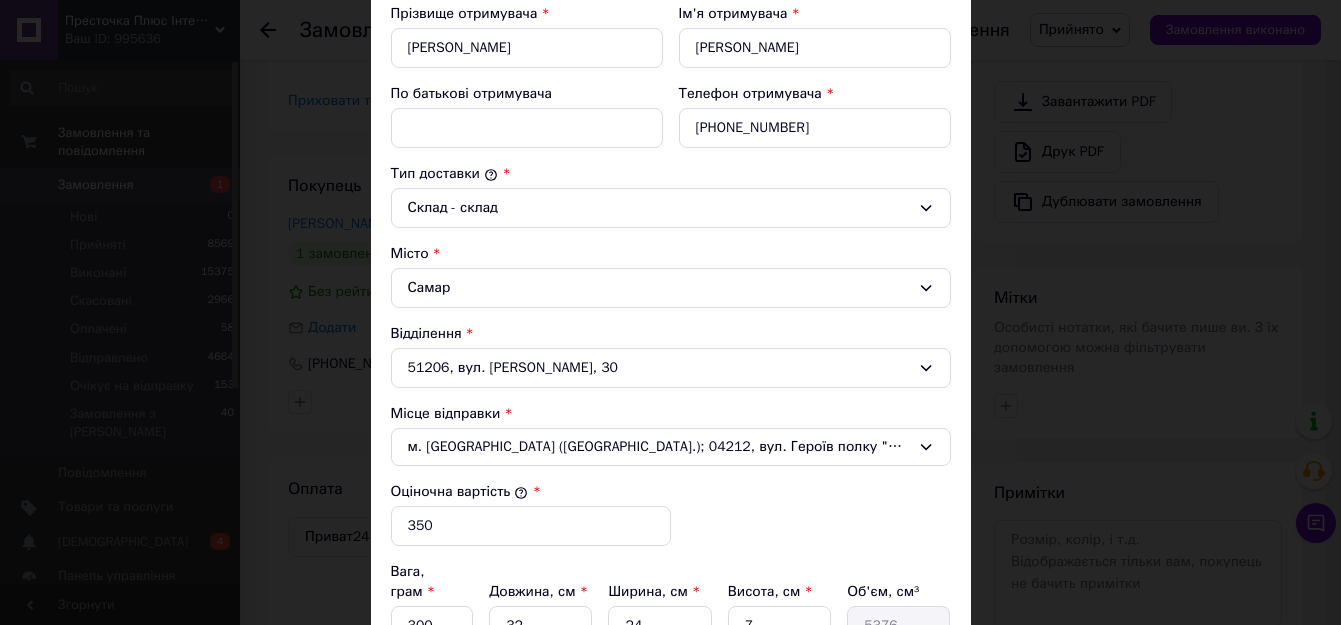 scroll, scrollTop: 500, scrollLeft: 0, axis: vertical 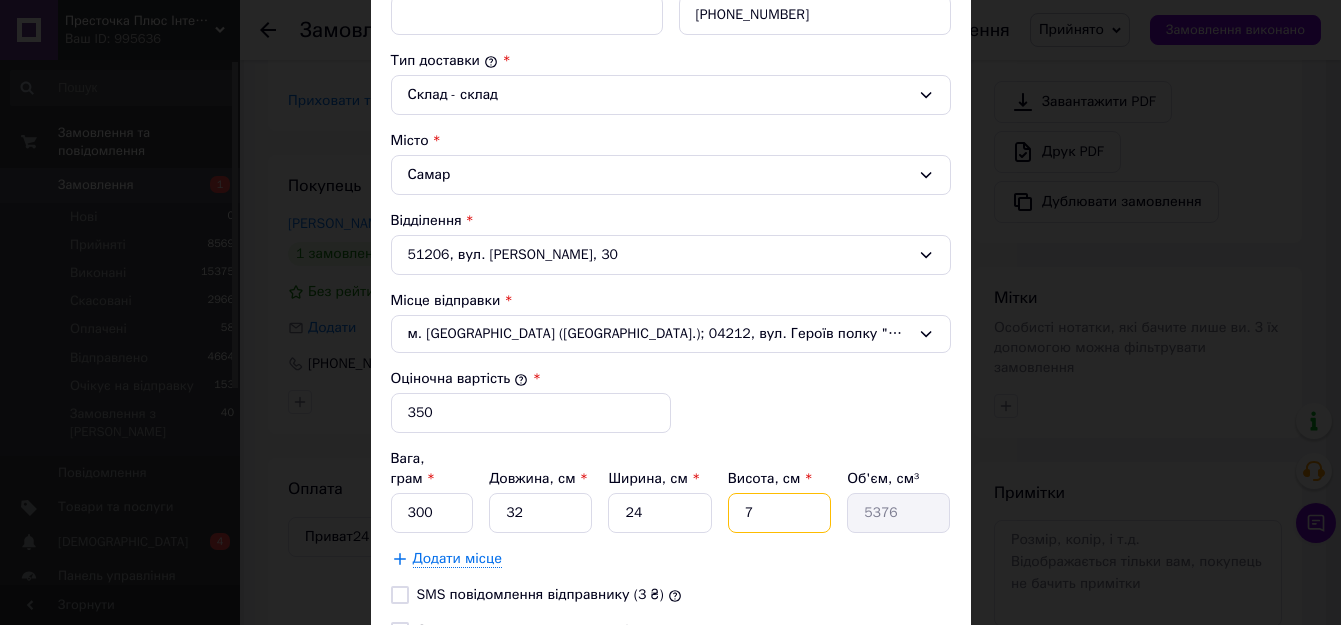click on "7" at bounding box center (779, 513) 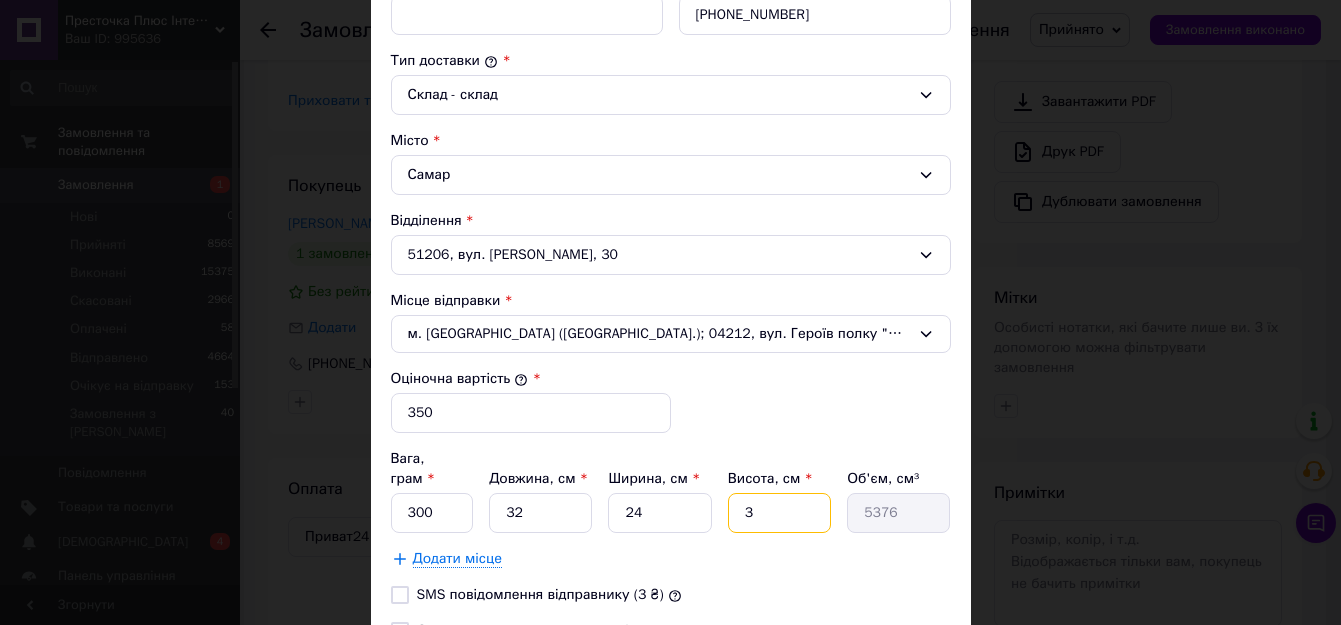 type on "2304" 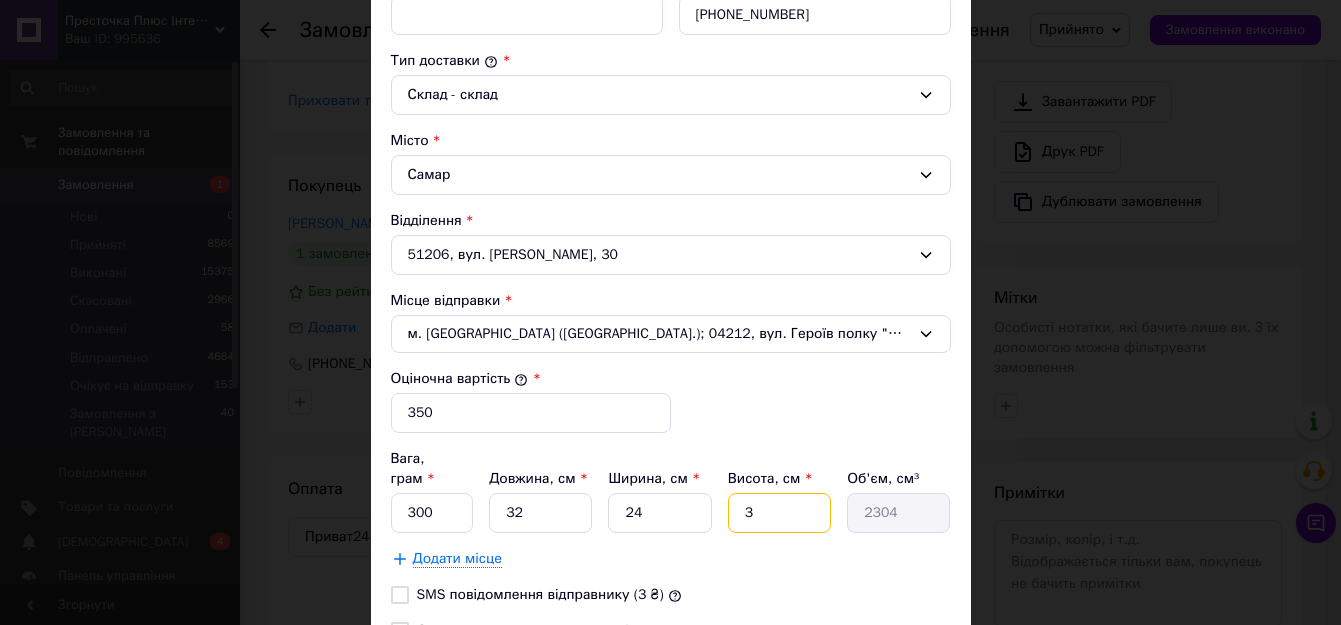 type on "3" 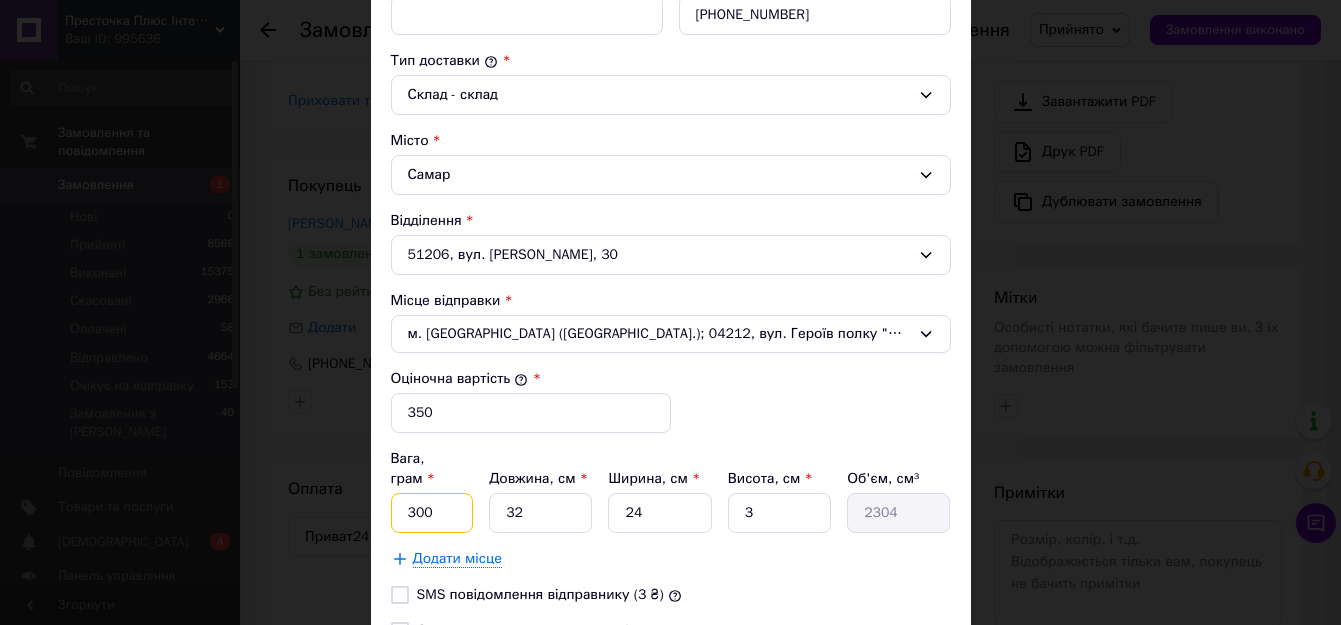 click on "300" at bounding box center [432, 513] 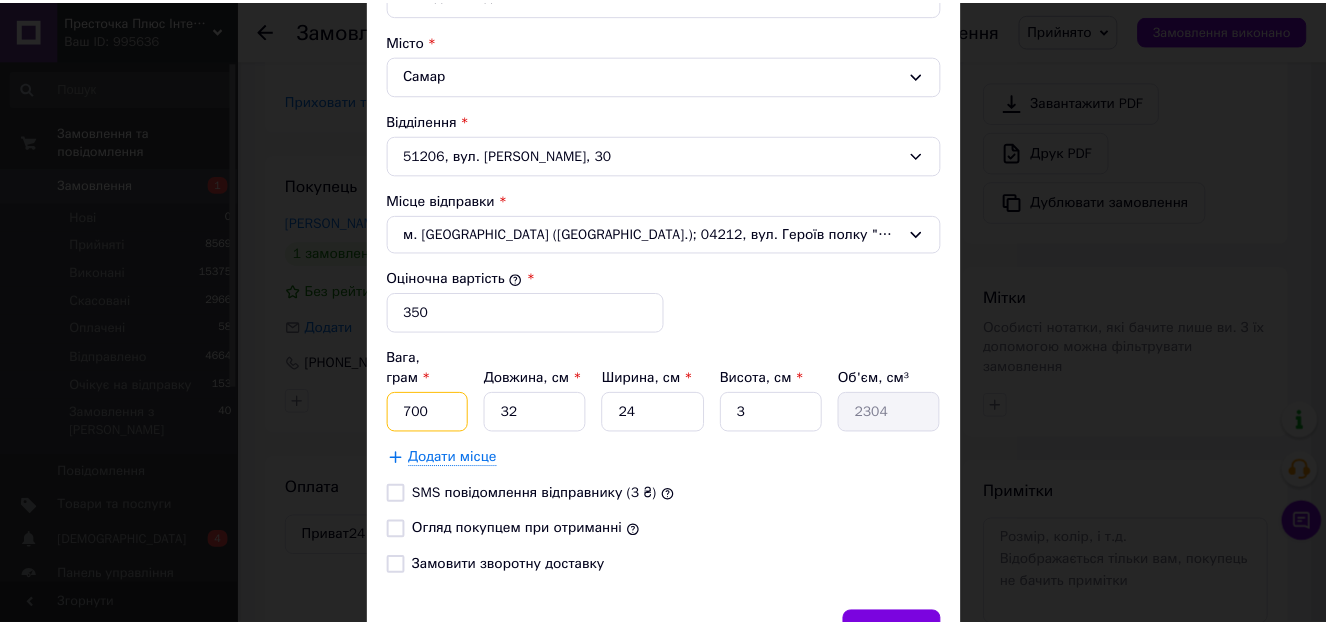 scroll, scrollTop: 698, scrollLeft: 0, axis: vertical 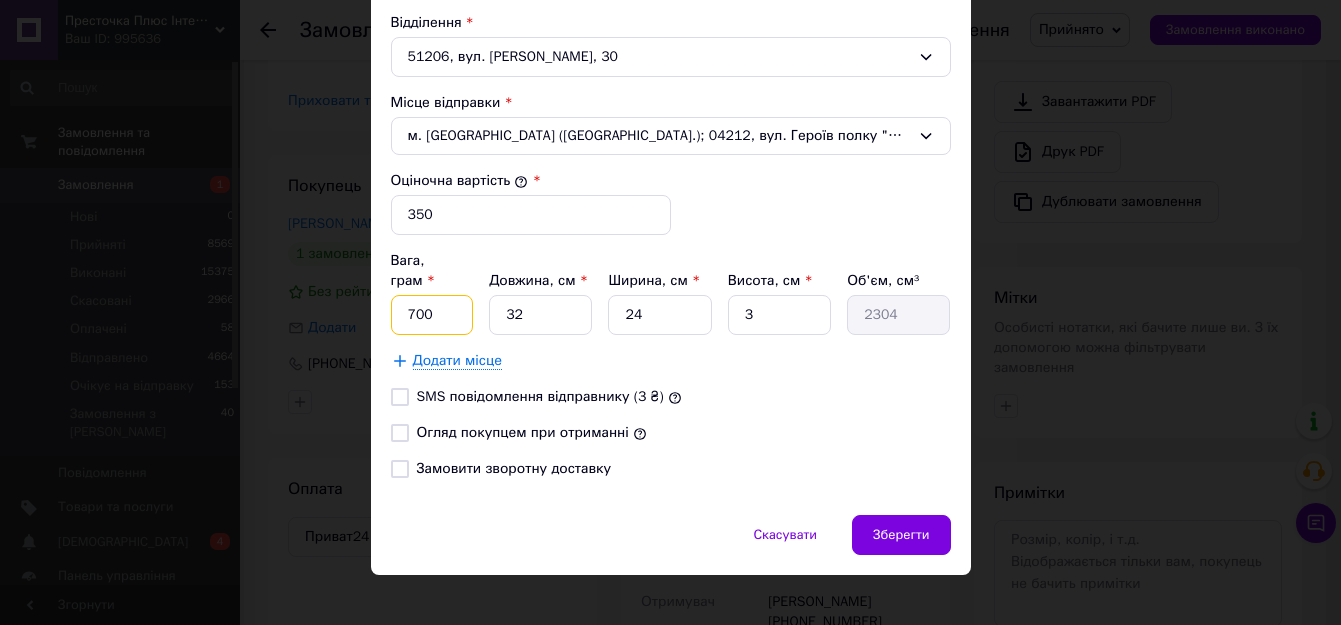 type on "700" 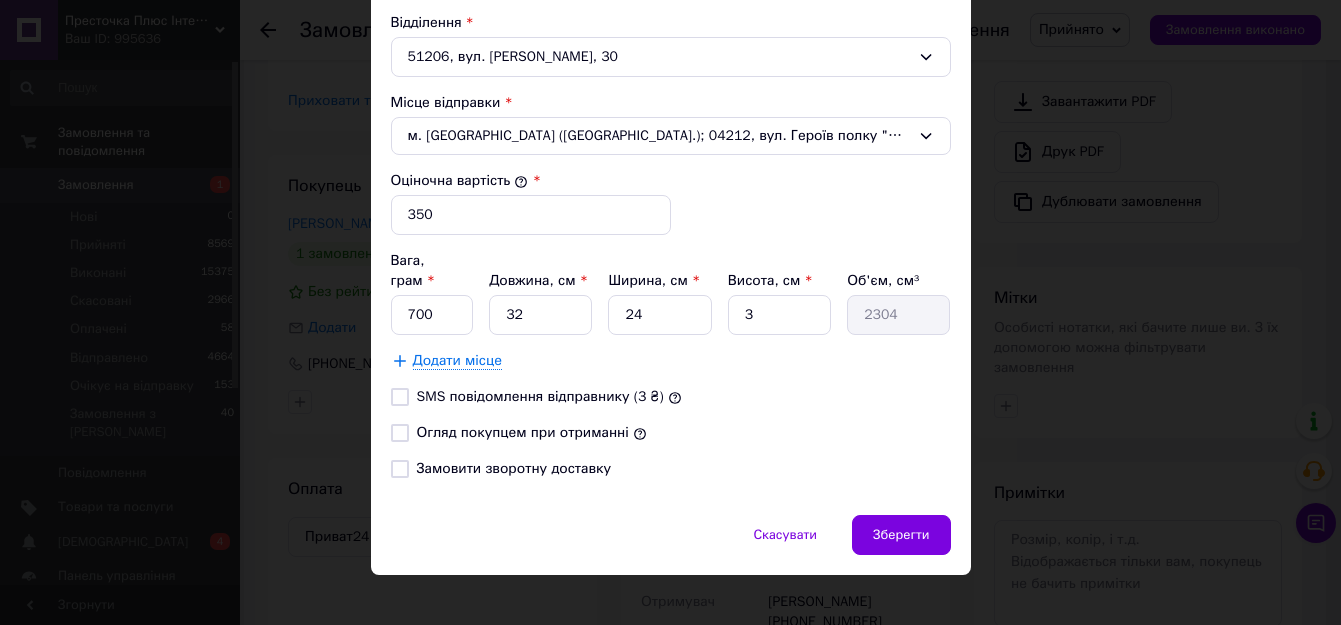 click on "Огляд покупцем при отриманні" at bounding box center (671, 433) 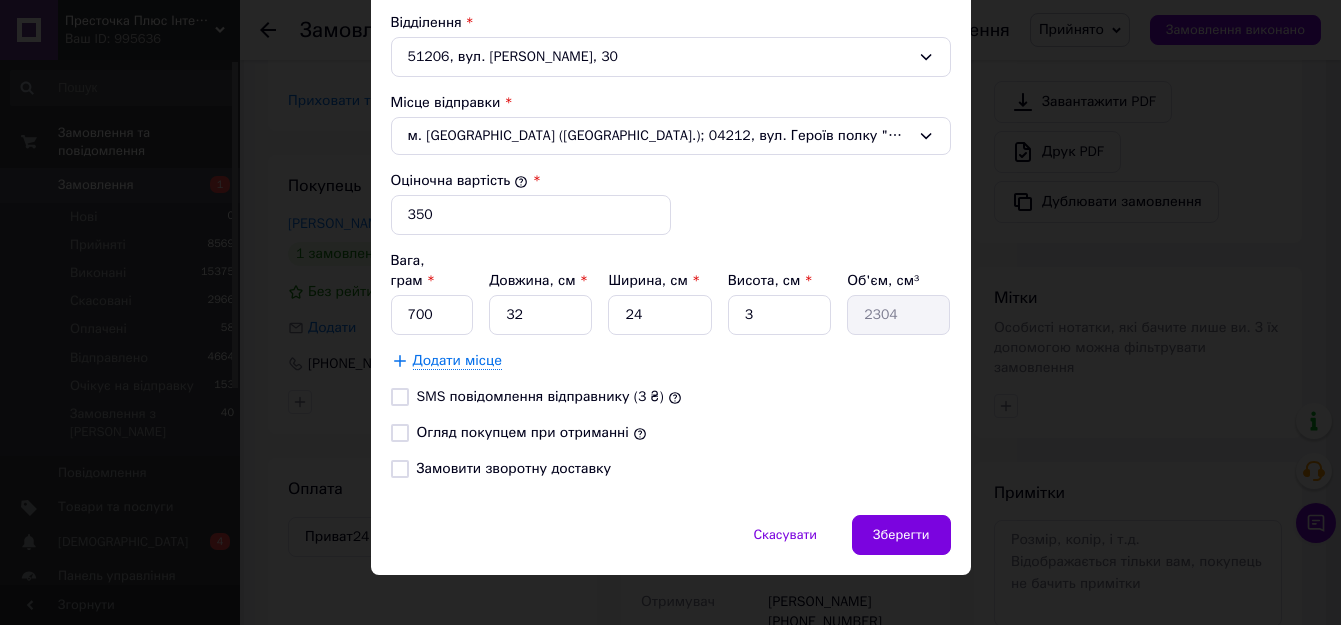 click on "Огляд покупцем при отриманні" at bounding box center [400, 433] 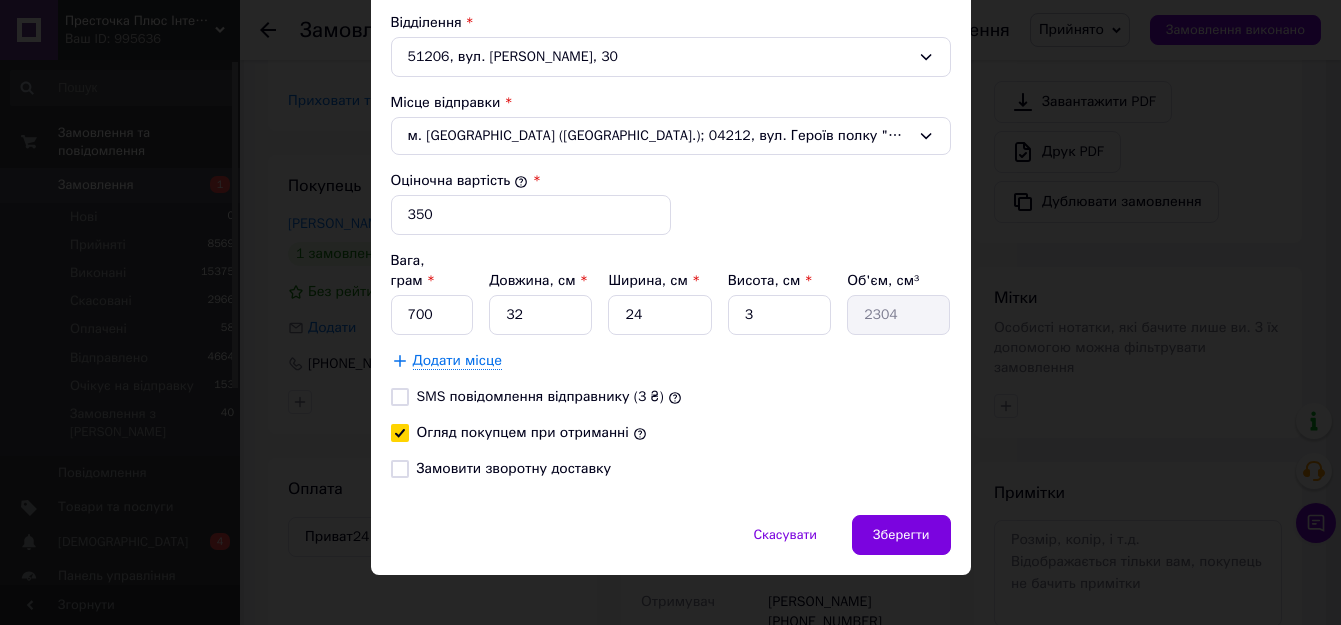 checkbox on "true" 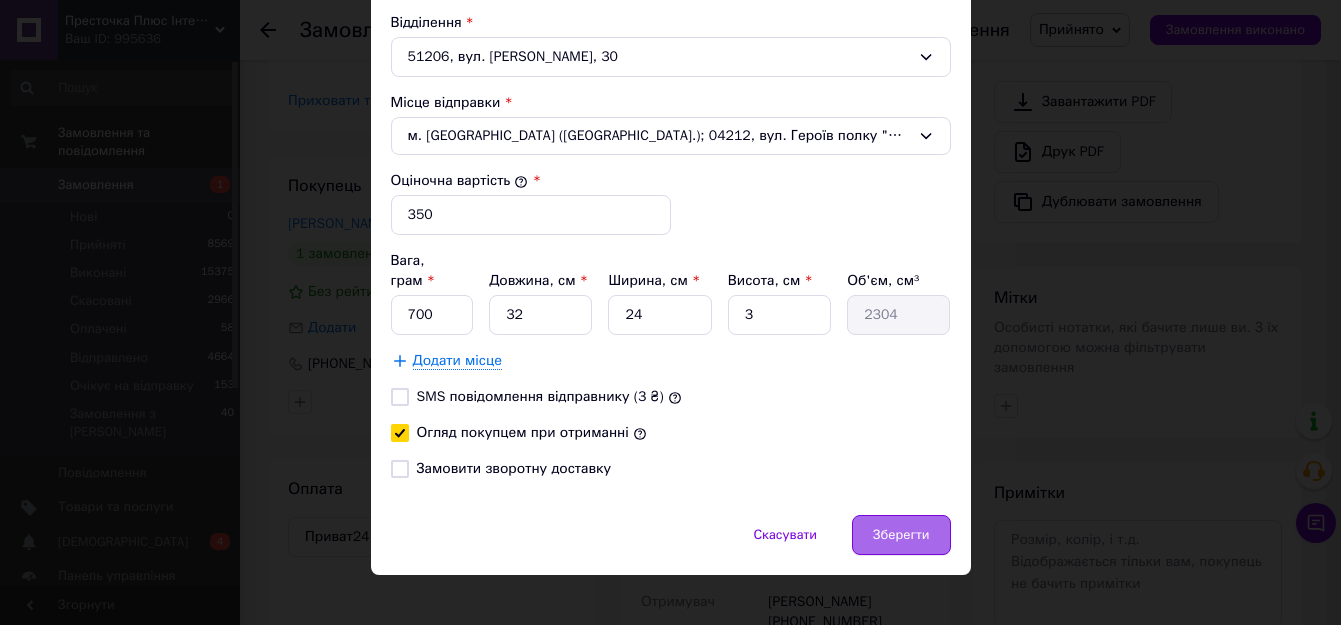 click on "Зберегти" at bounding box center (901, 535) 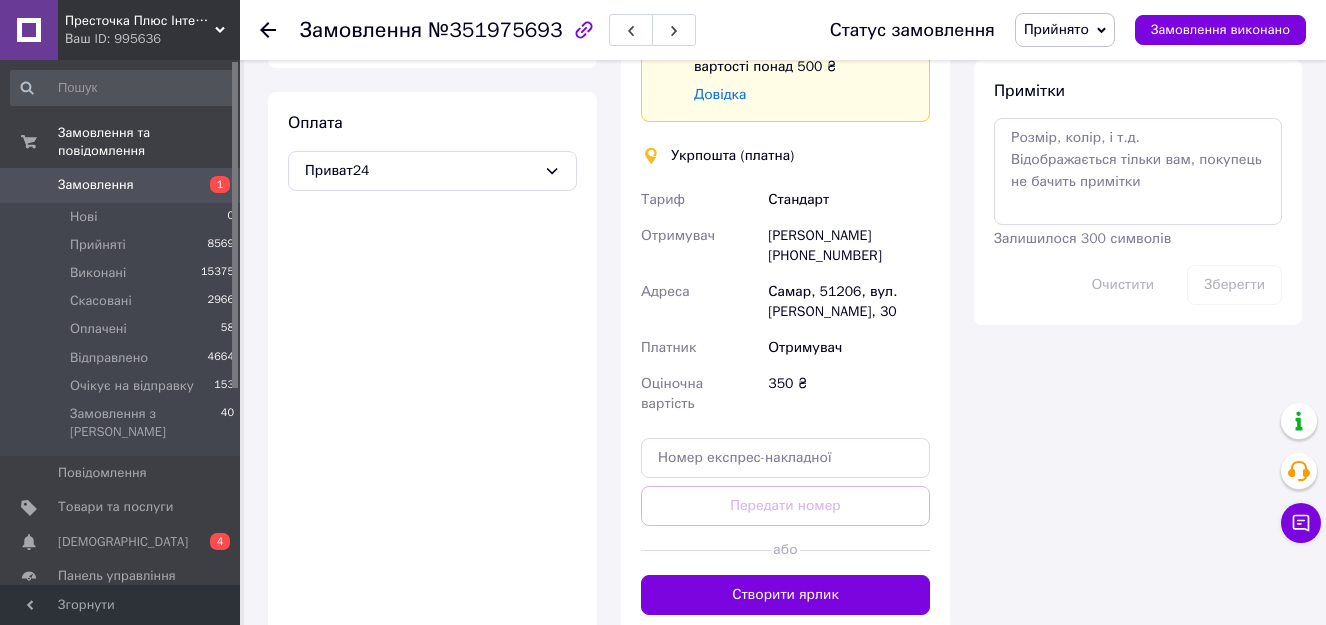 scroll, scrollTop: 1000, scrollLeft: 0, axis: vertical 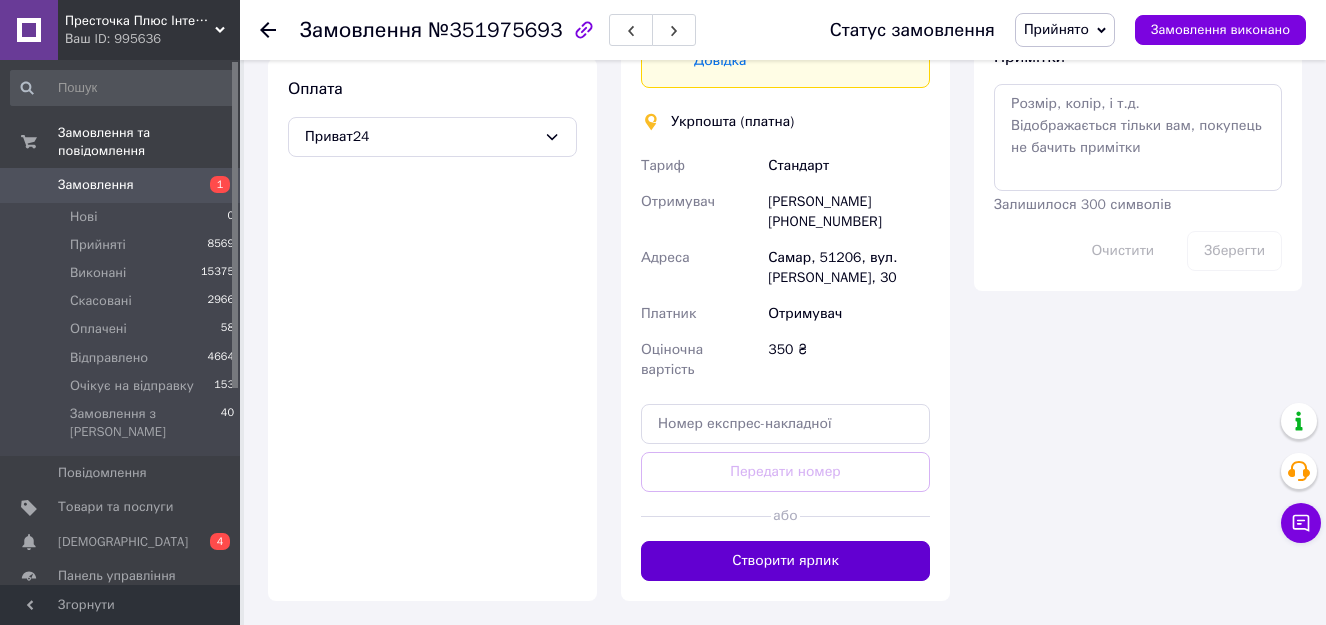 click on "Створити ярлик" at bounding box center (785, 561) 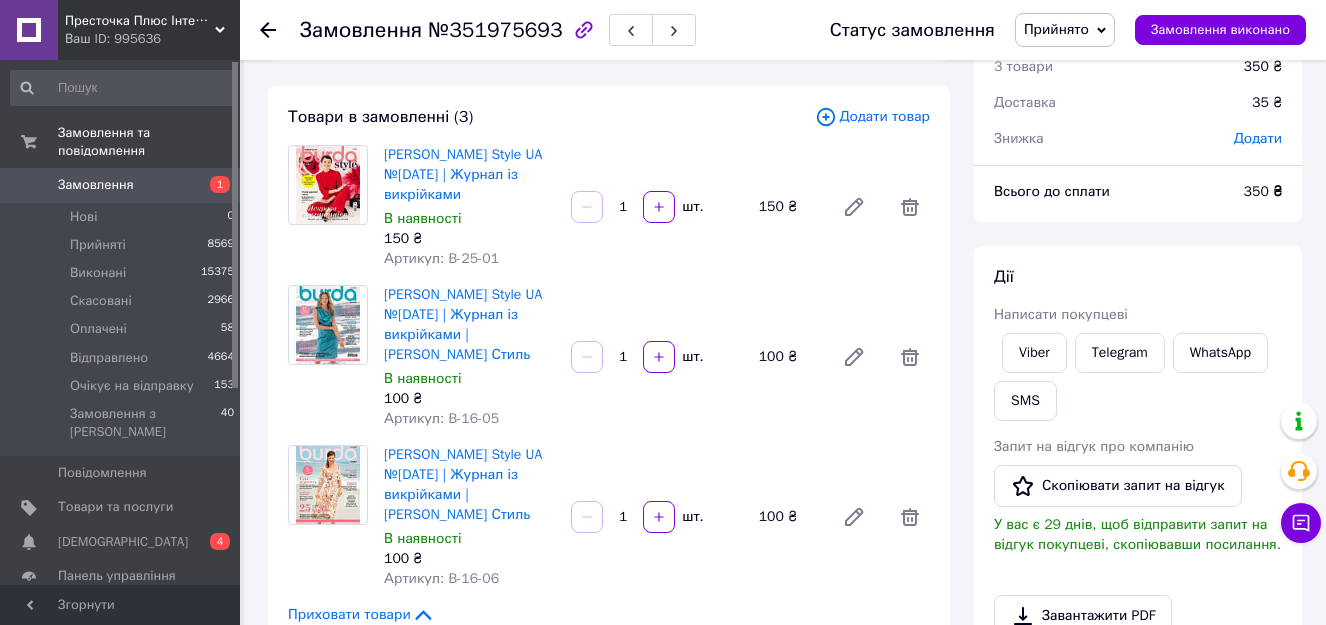 scroll, scrollTop: 0, scrollLeft: 0, axis: both 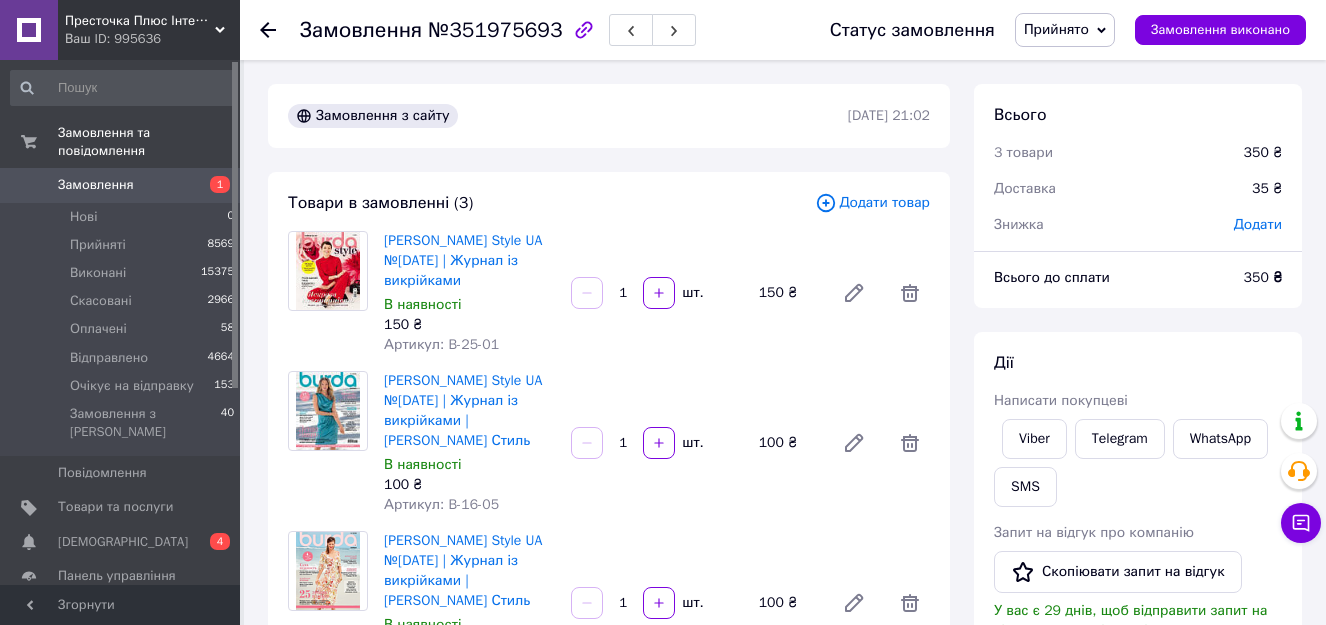 click on "Замовлення" at bounding box center [96, 185] 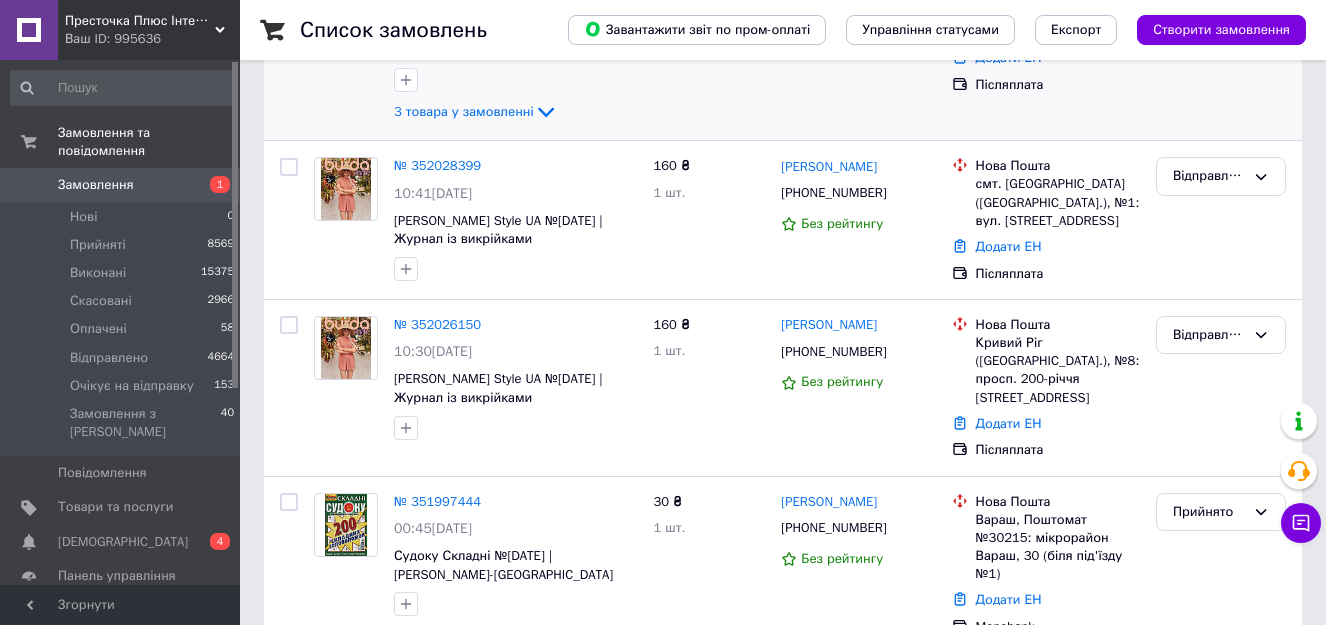 scroll, scrollTop: 400, scrollLeft: 0, axis: vertical 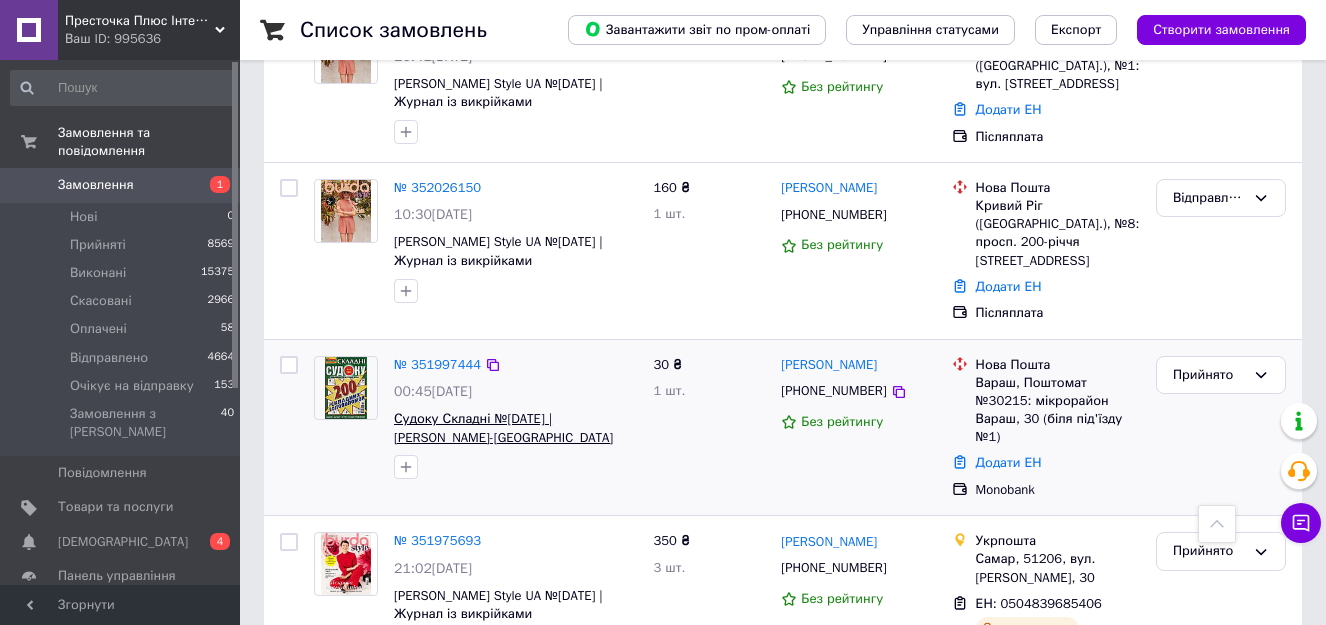 click on "Судоку Складні №[DATE] | [PERSON_NAME]-[GEOGRAPHIC_DATA]" at bounding box center [503, 428] 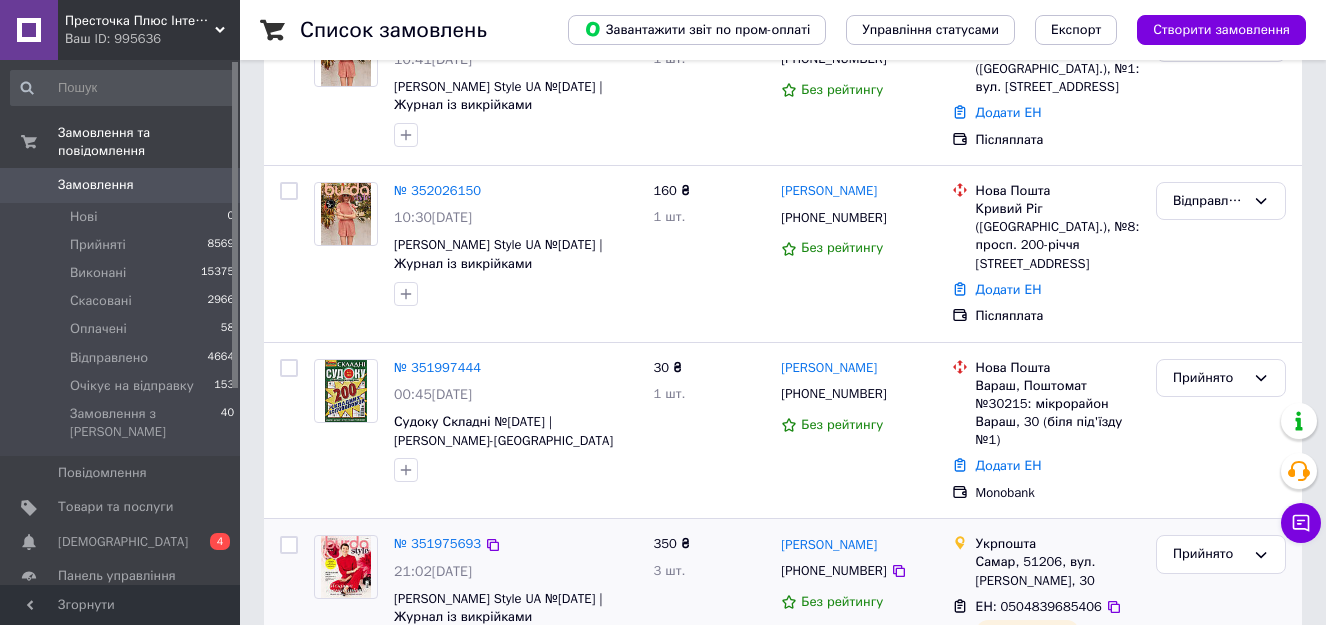 scroll, scrollTop: 600, scrollLeft: 0, axis: vertical 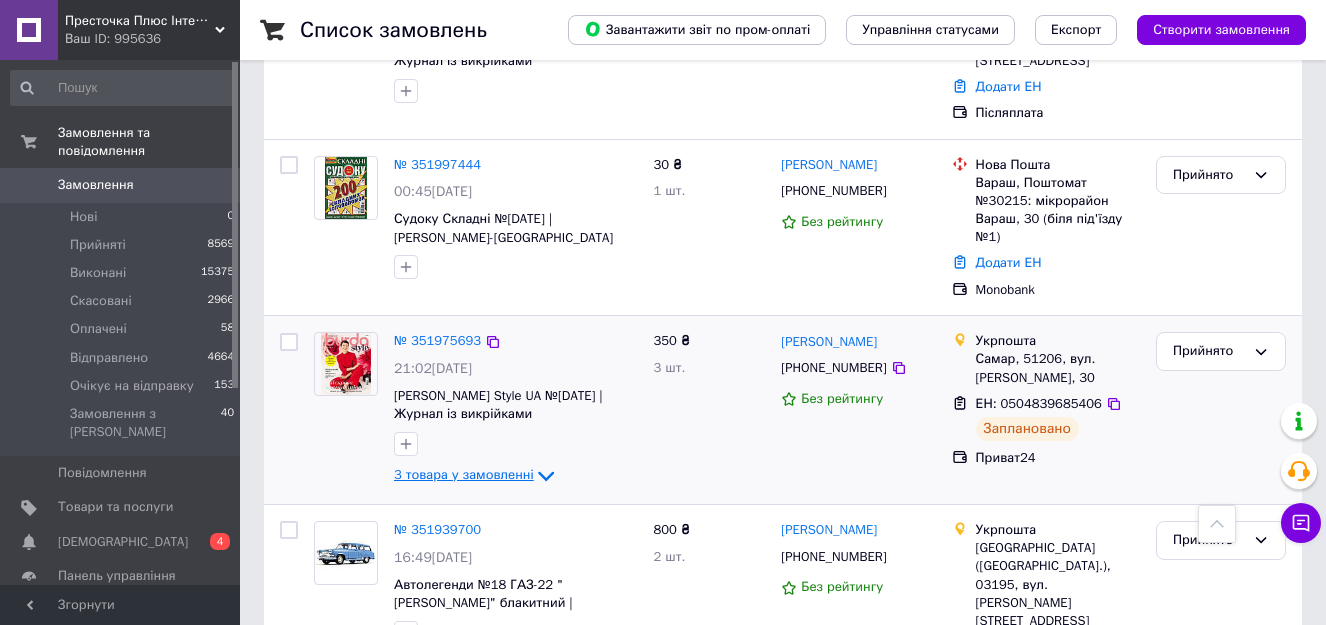 click 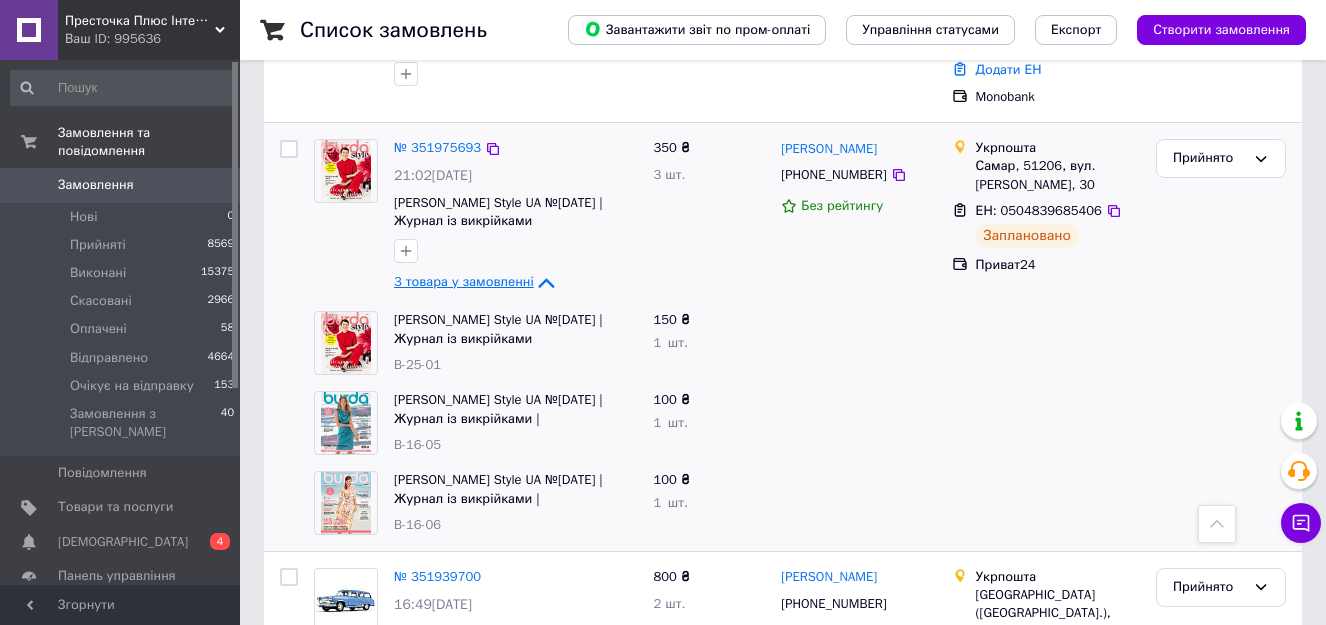 scroll, scrollTop: 800, scrollLeft: 0, axis: vertical 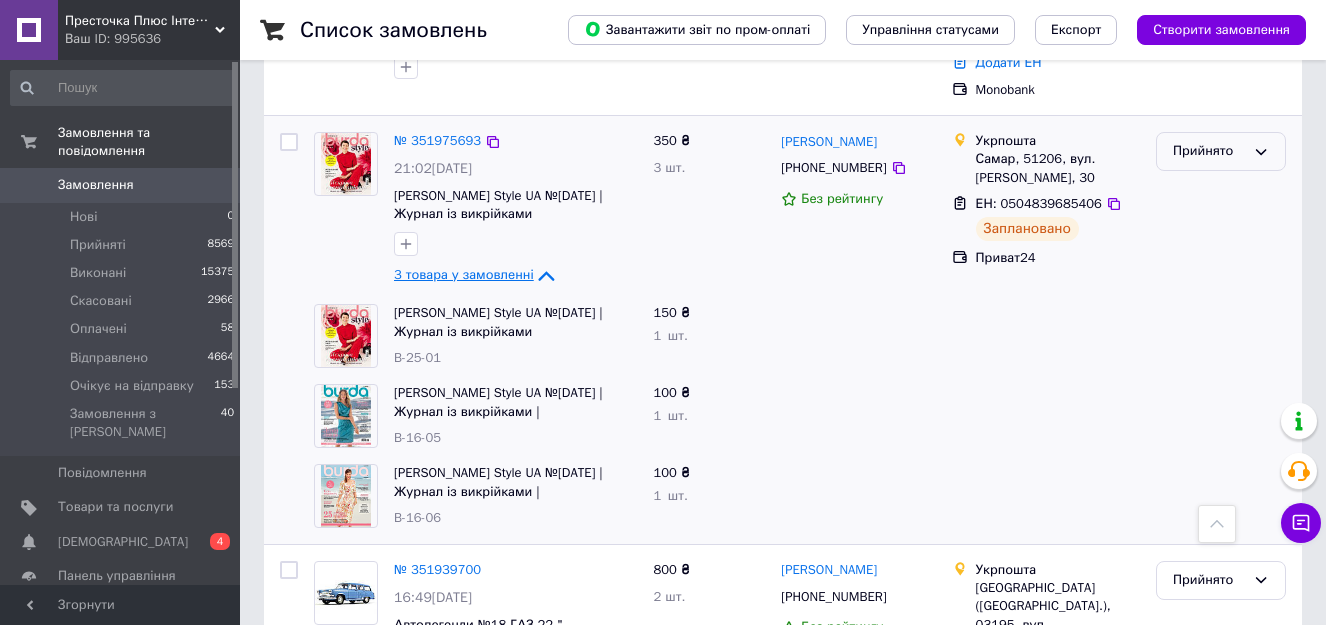 click on "Прийнято" at bounding box center [1221, 151] 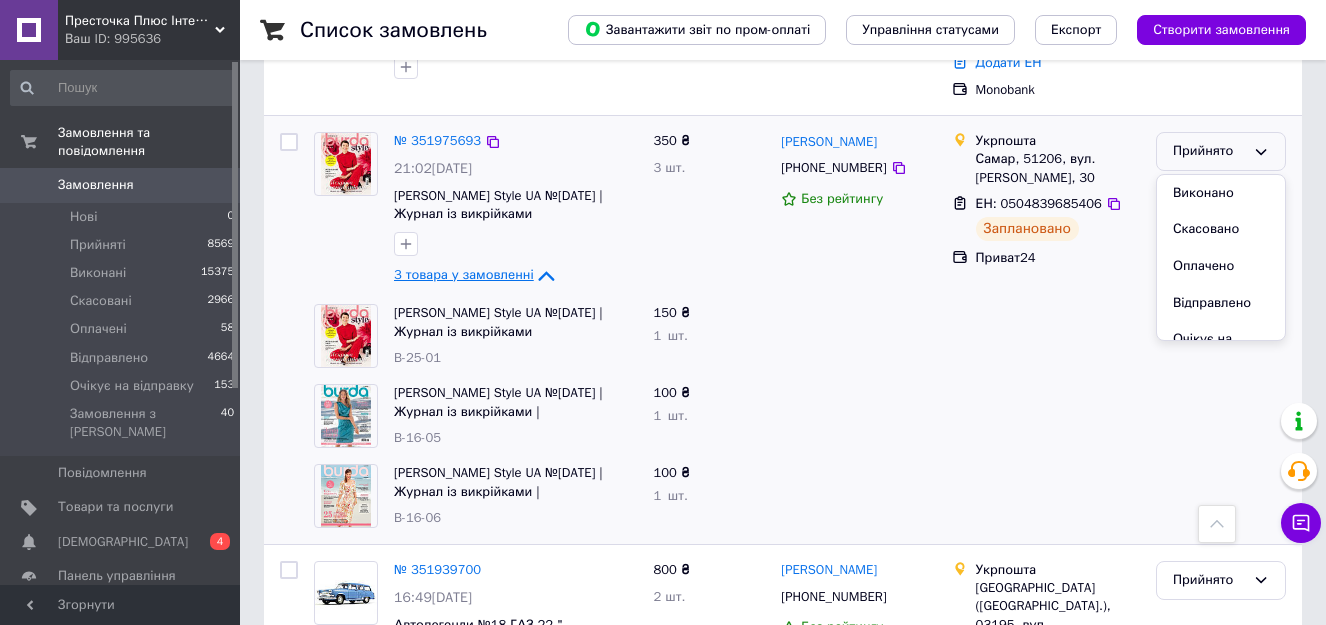 click on "Відправлено" at bounding box center (1221, 303) 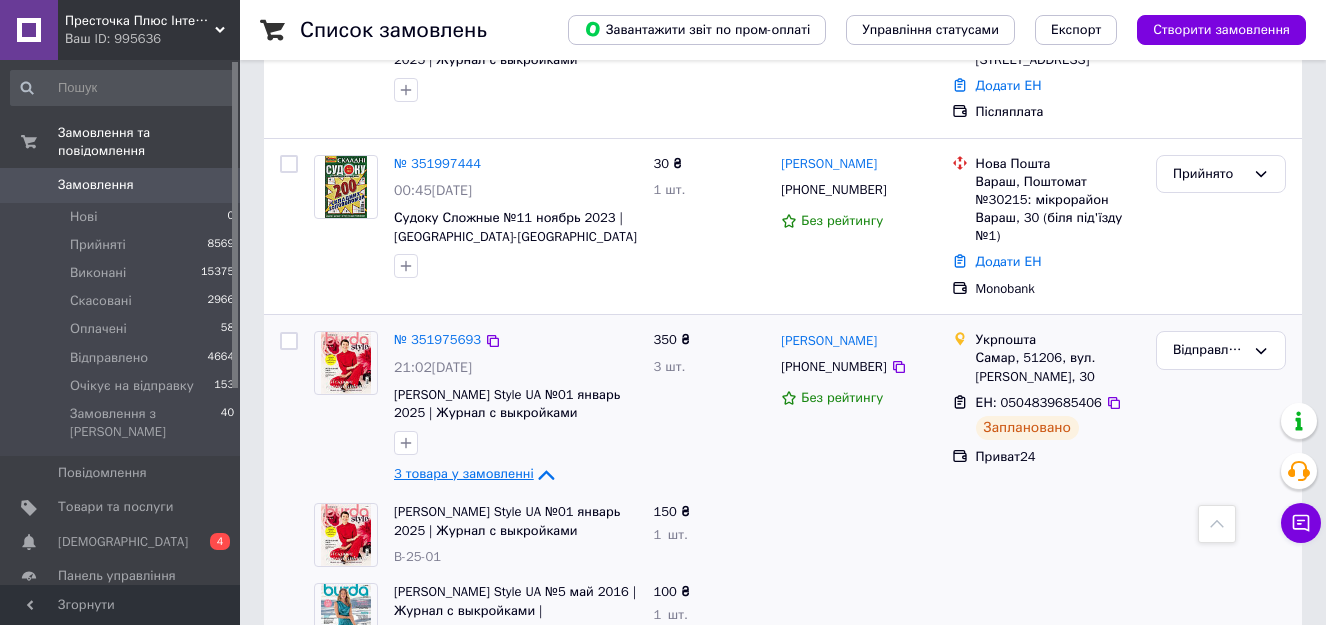 scroll, scrollTop: 600, scrollLeft: 0, axis: vertical 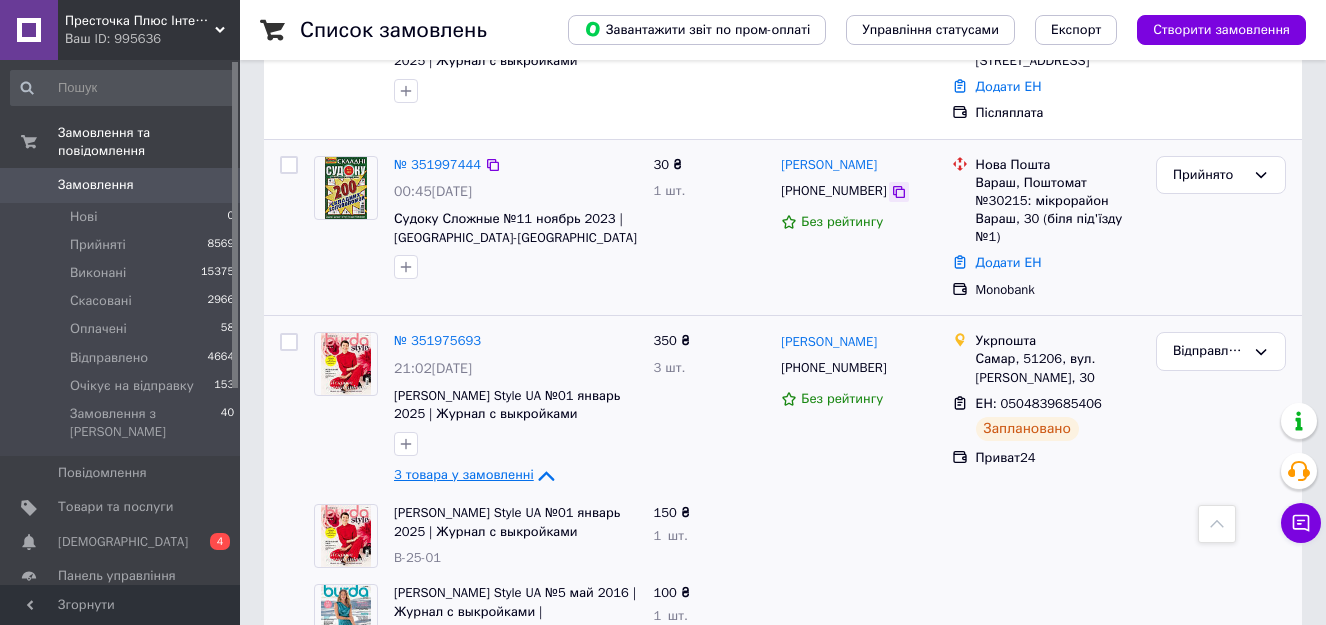 click 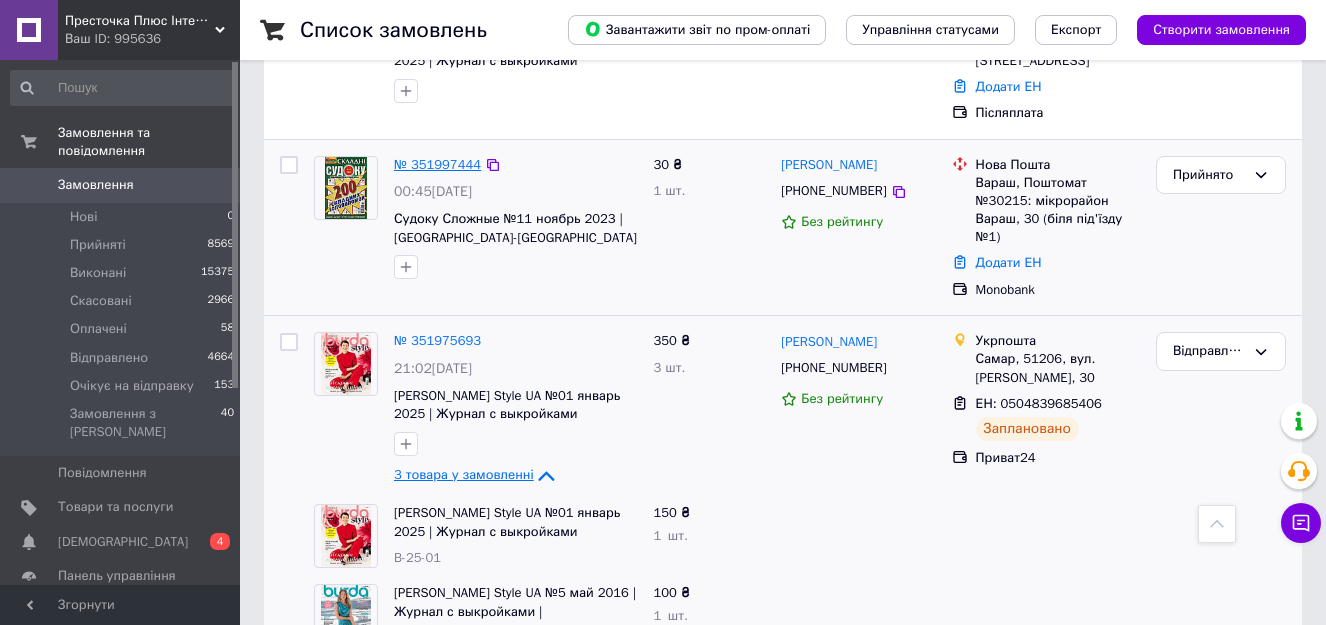 click on "№ 351997444" at bounding box center (437, 164) 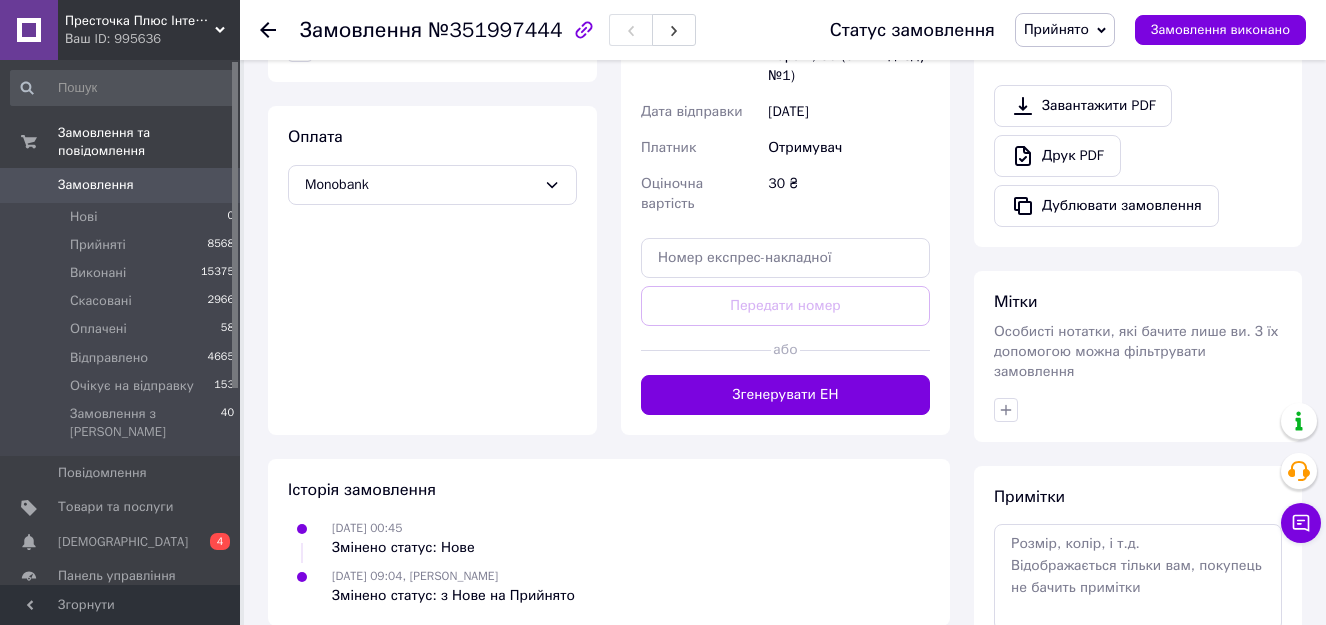 scroll, scrollTop: 706, scrollLeft: 0, axis: vertical 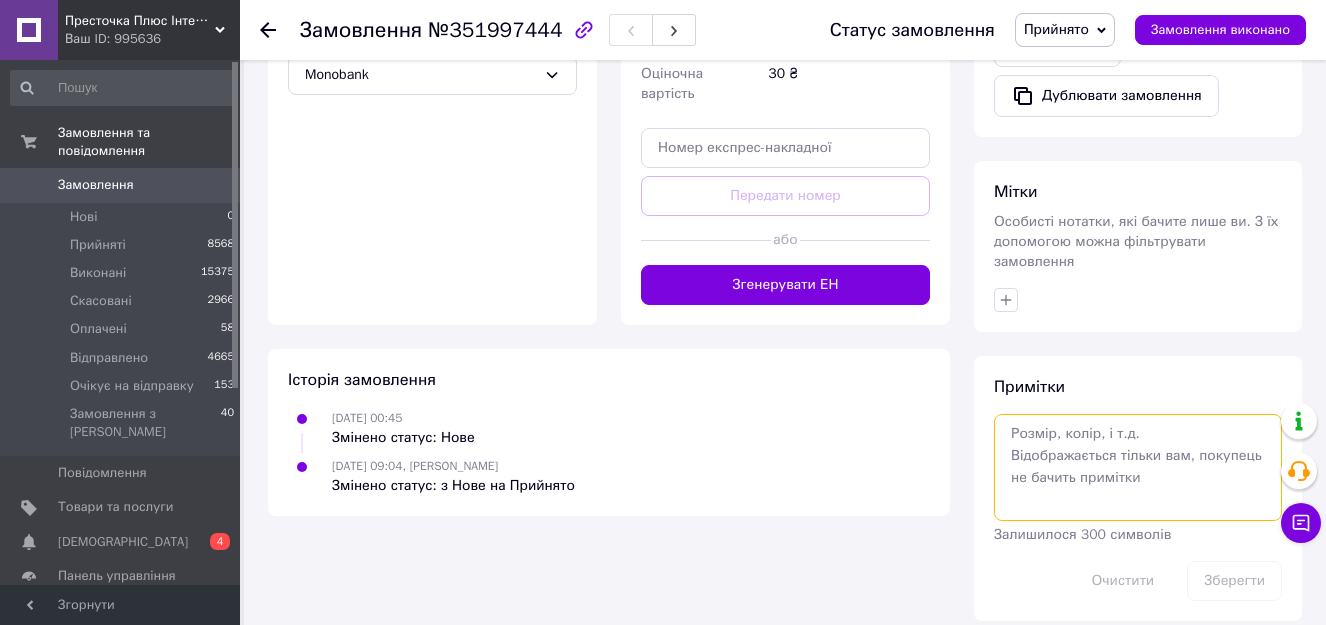 click at bounding box center (1138, 467) 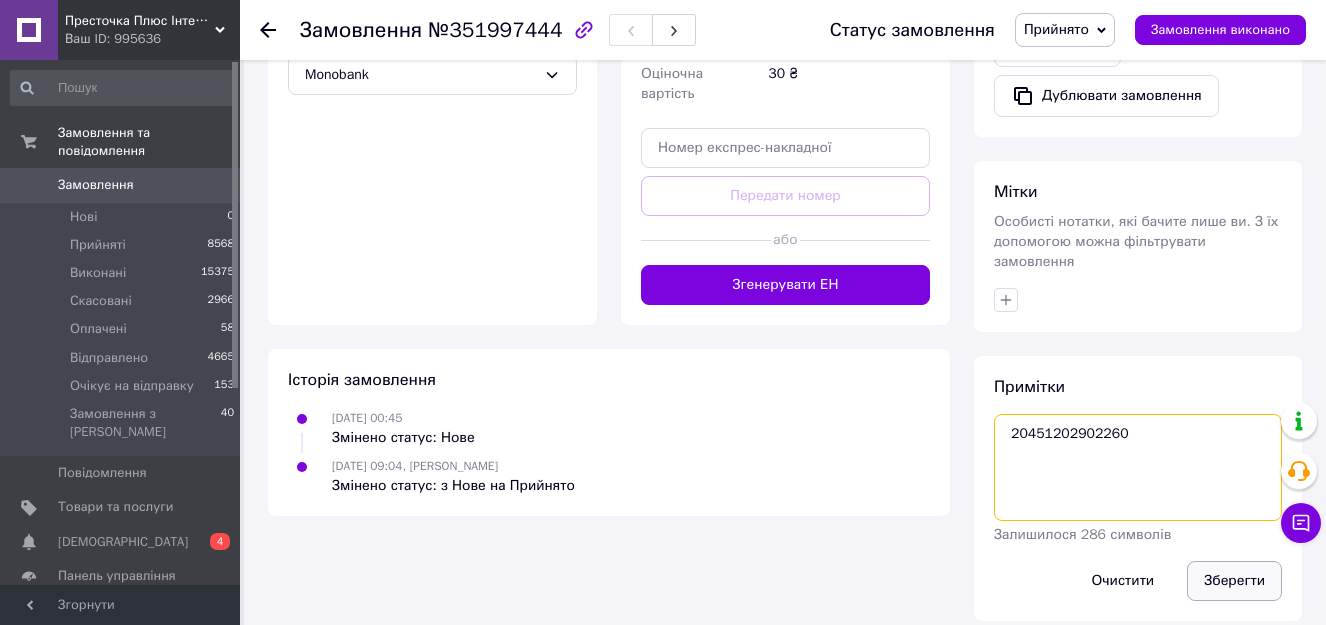 type on "20451202902260" 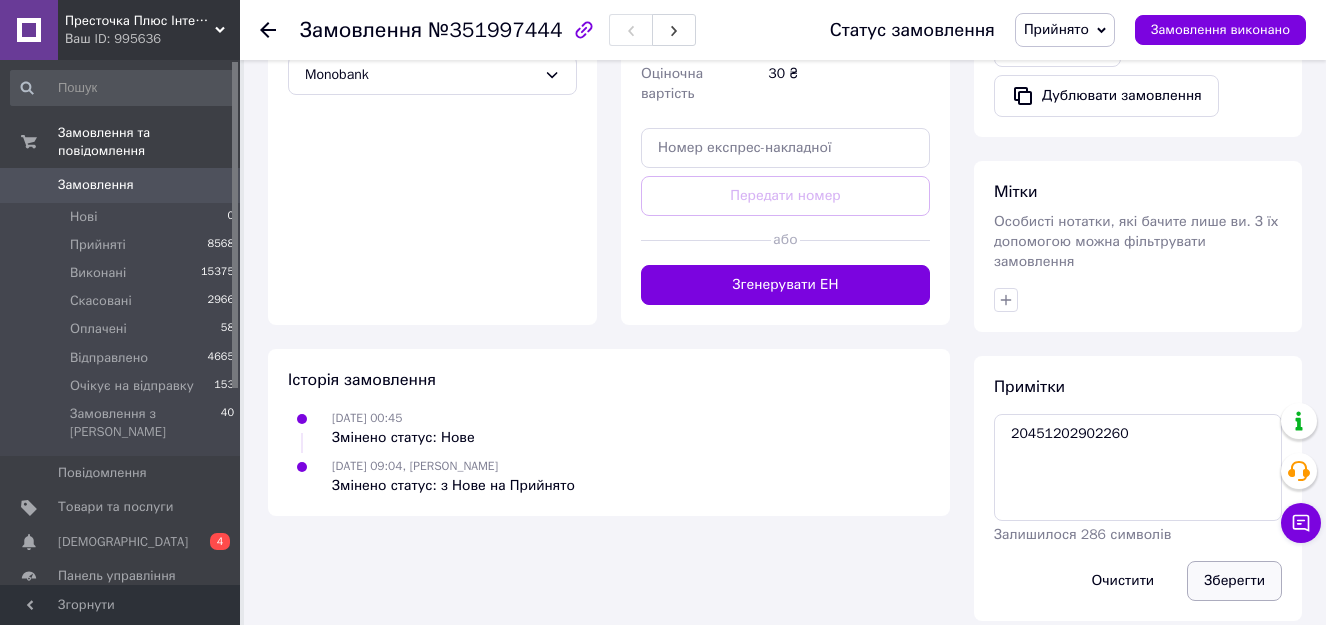click on "Зберегти" at bounding box center (1234, 581) 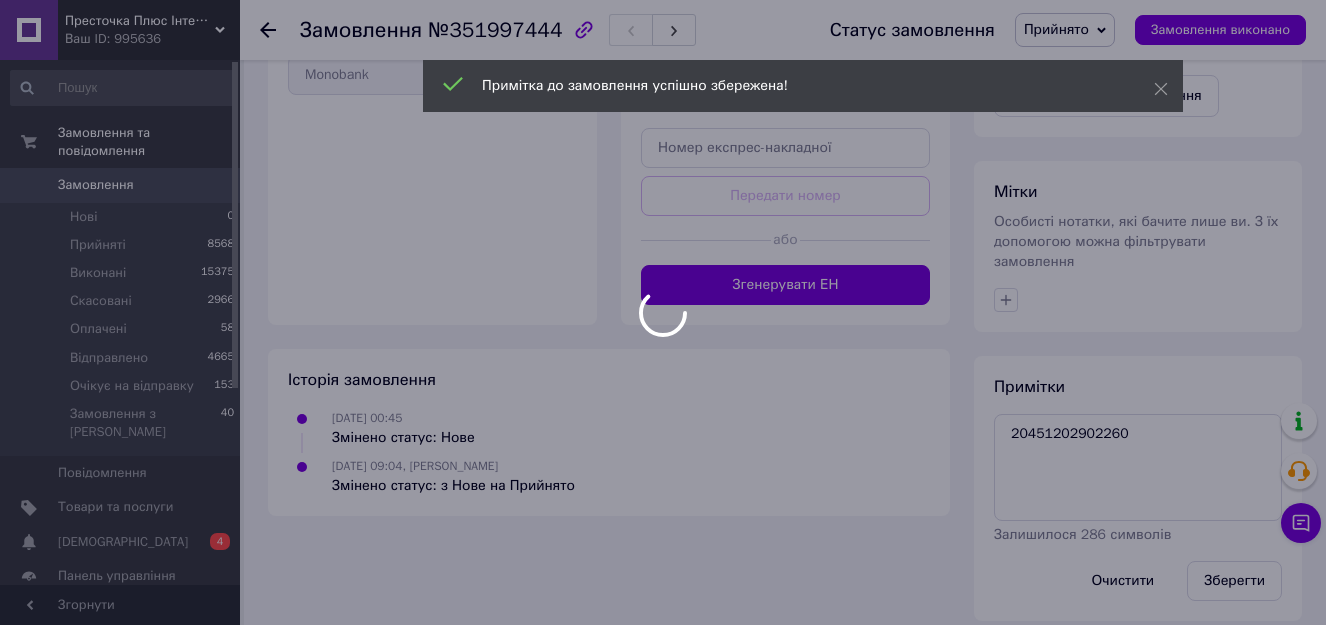 click at bounding box center [663, 312] 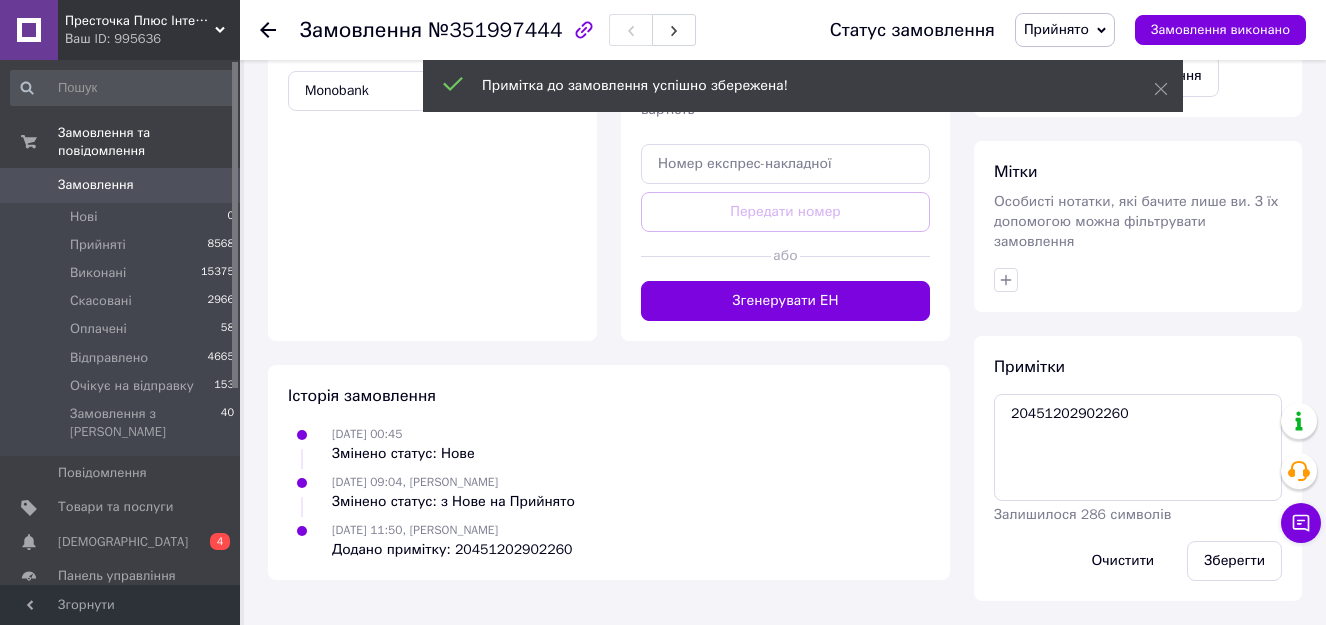 scroll, scrollTop: 670, scrollLeft: 0, axis: vertical 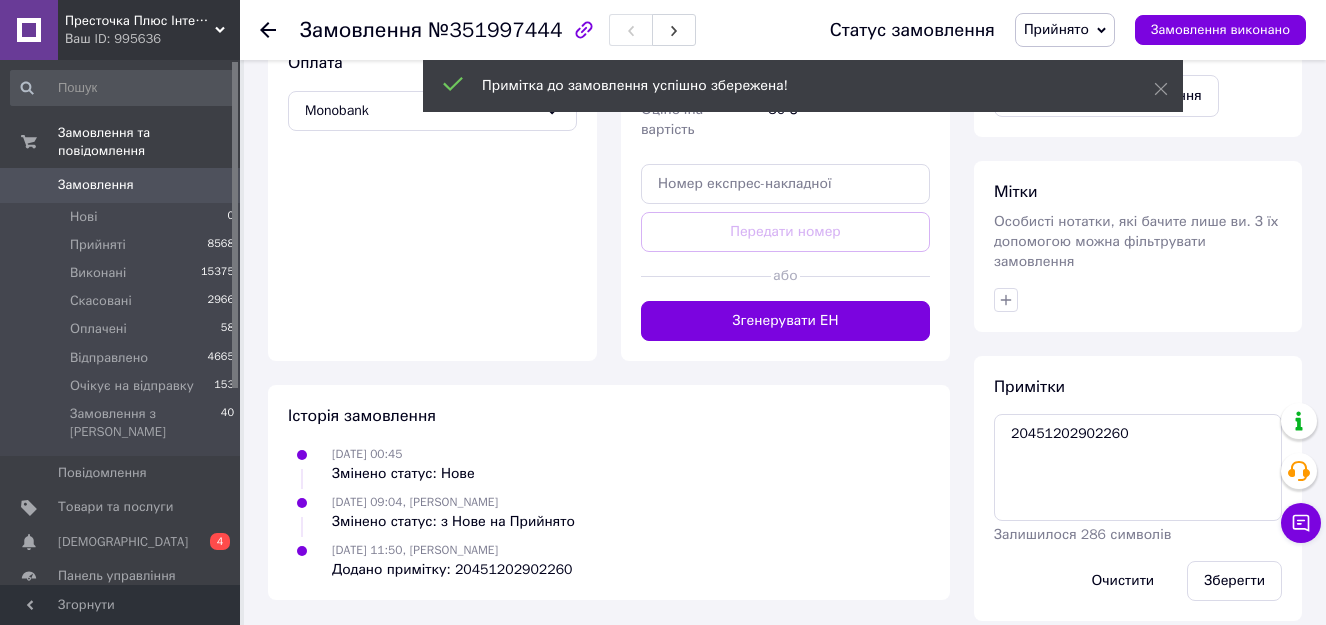 click on "Прийнято" at bounding box center [1056, 29] 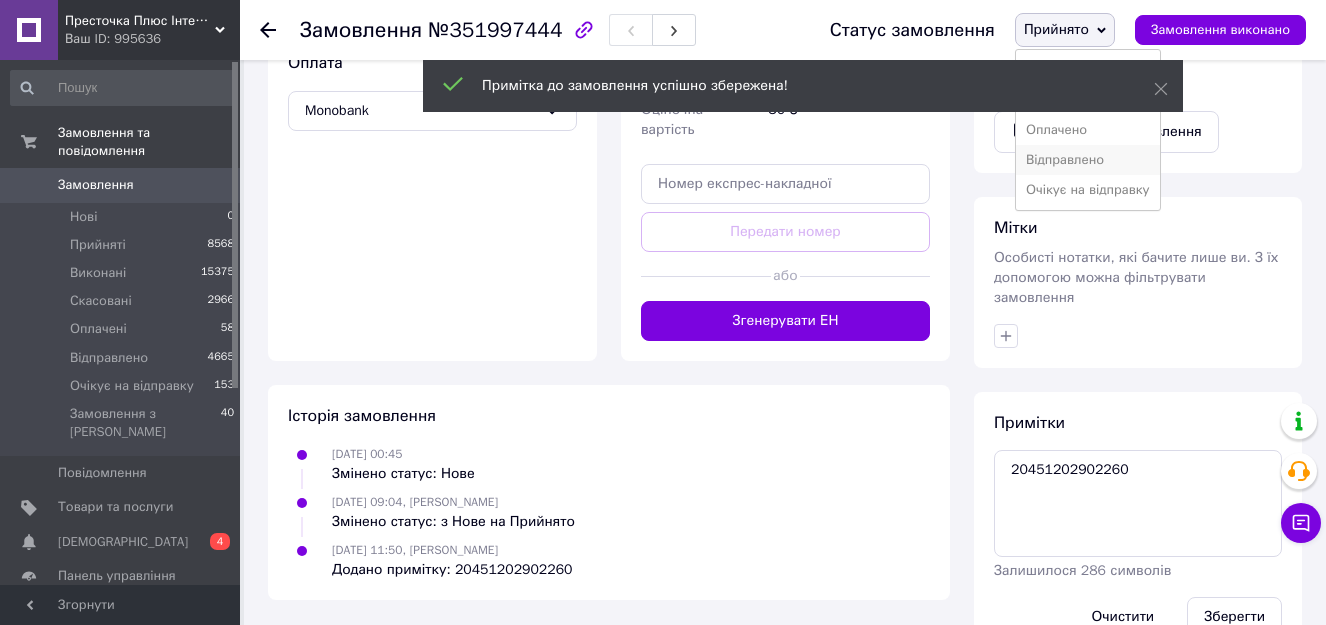scroll, scrollTop: 706, scrollLeft: 0, axis: vertical 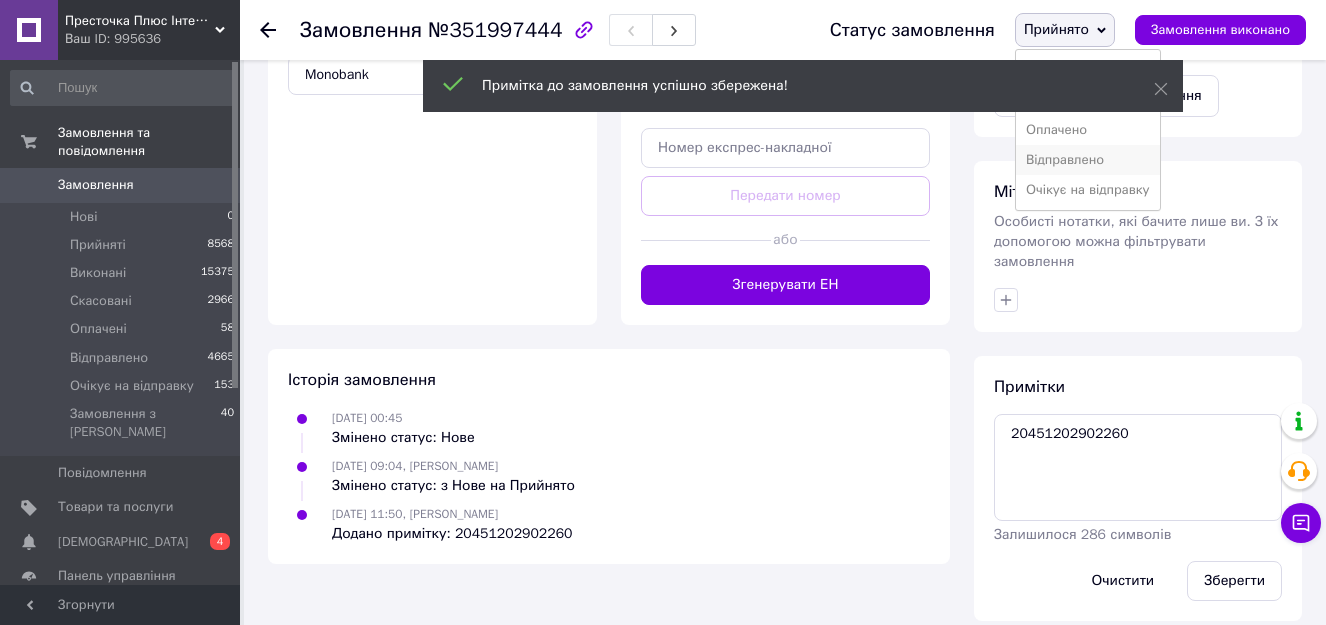 click on "Відправлено" at bounding box center [1088, 160] 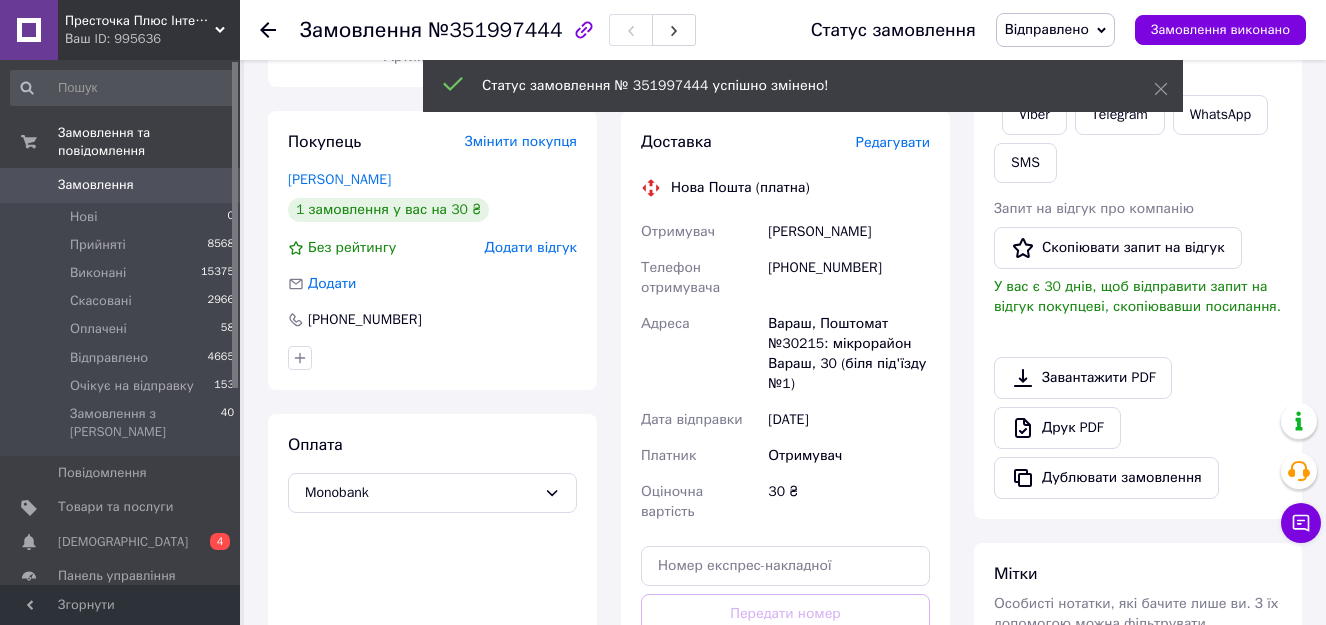 scroll, scrollTop: 0, scrollLeft: 0, axis: both 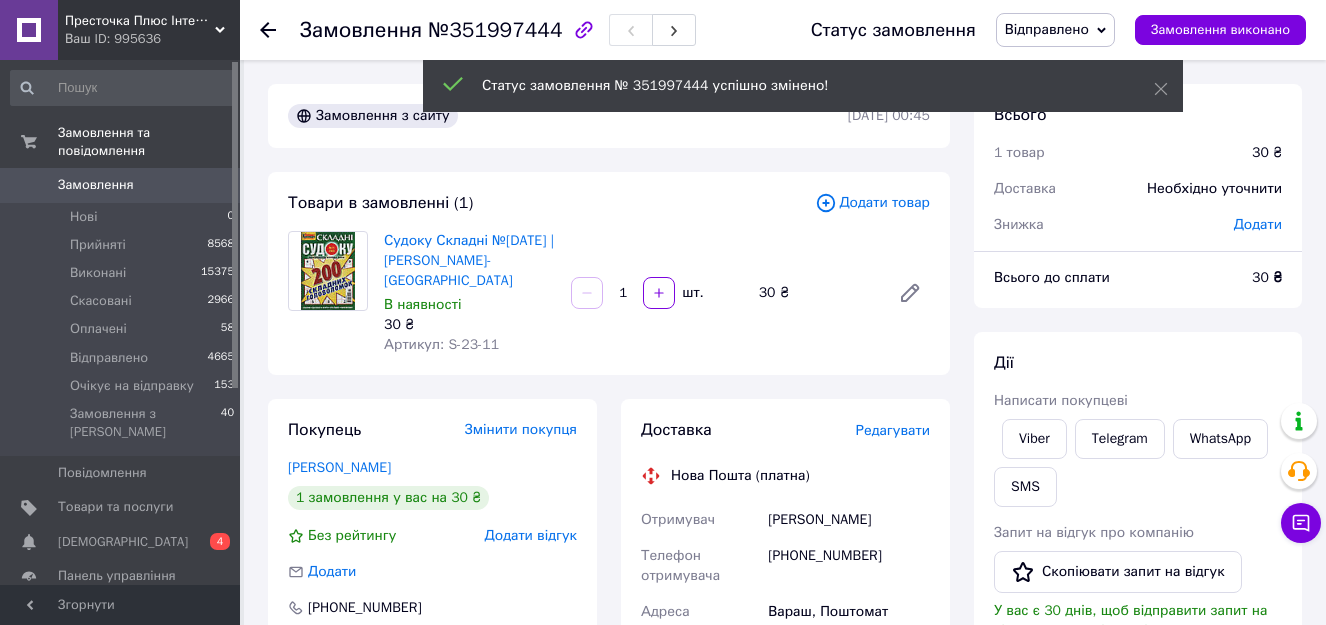 click on "Замовлення" at bounding box center (96, 185) 